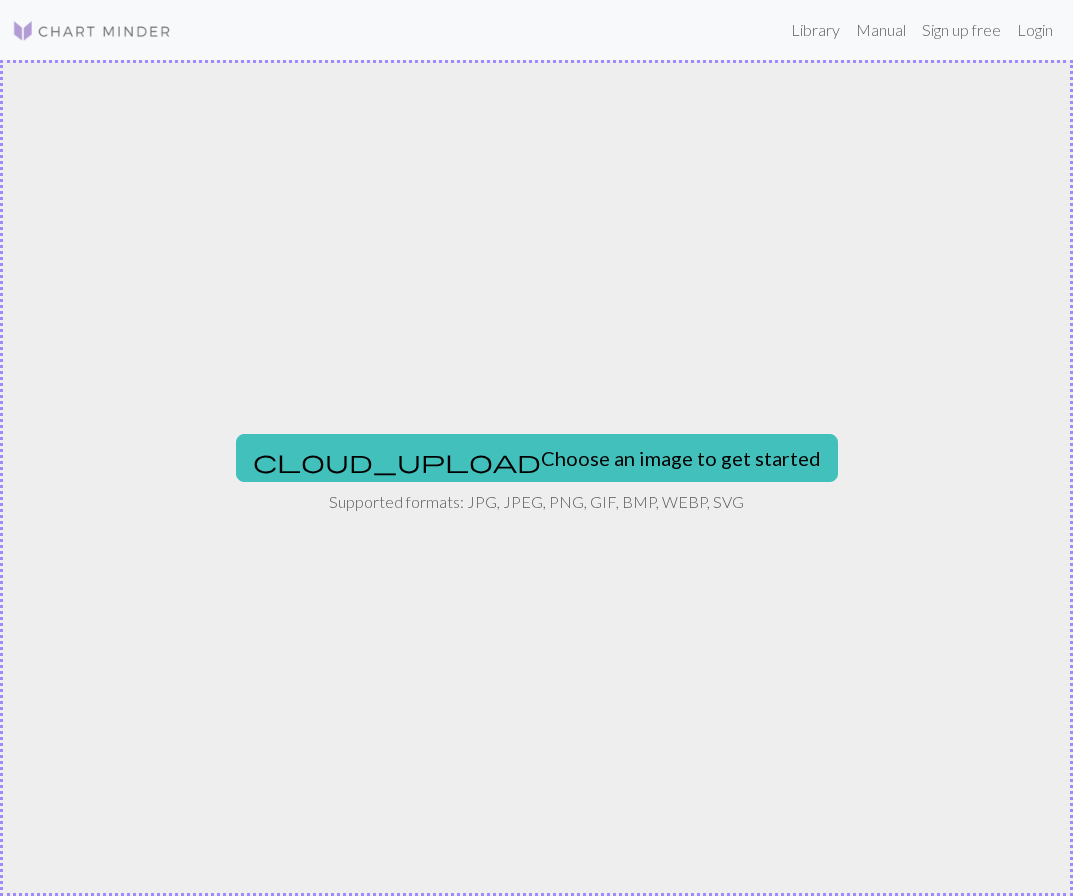 scroll, scrollTop: 0, scrollLeft: 0, axis: both 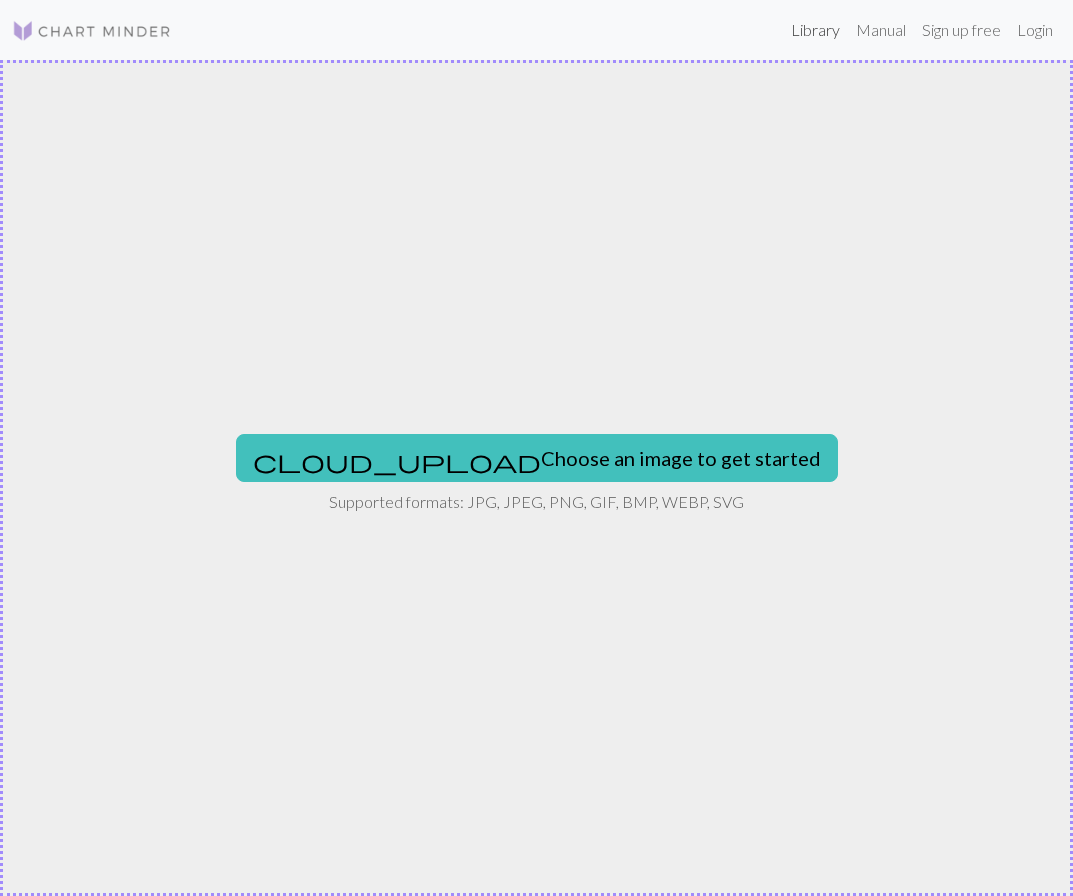 click on "Library" at bounding box center [815, 30] 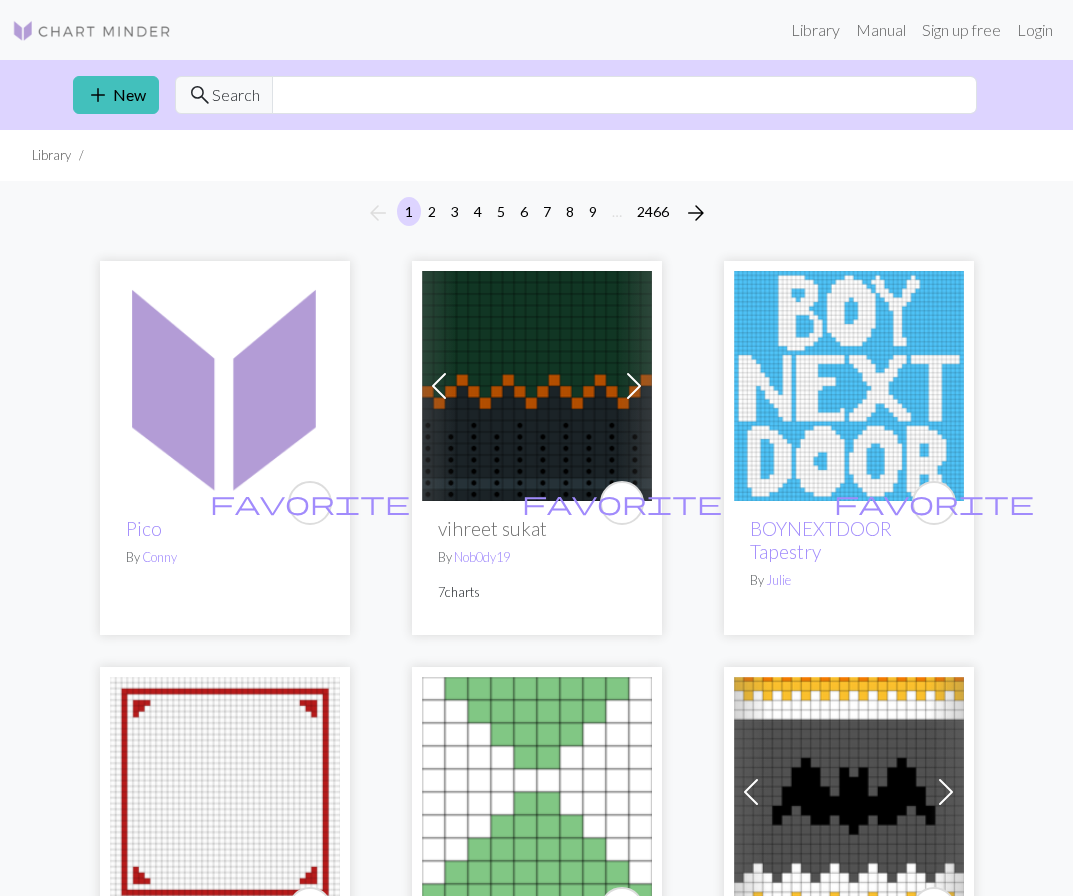 click on "add   New search   Search" at bounding box center [537, 95] 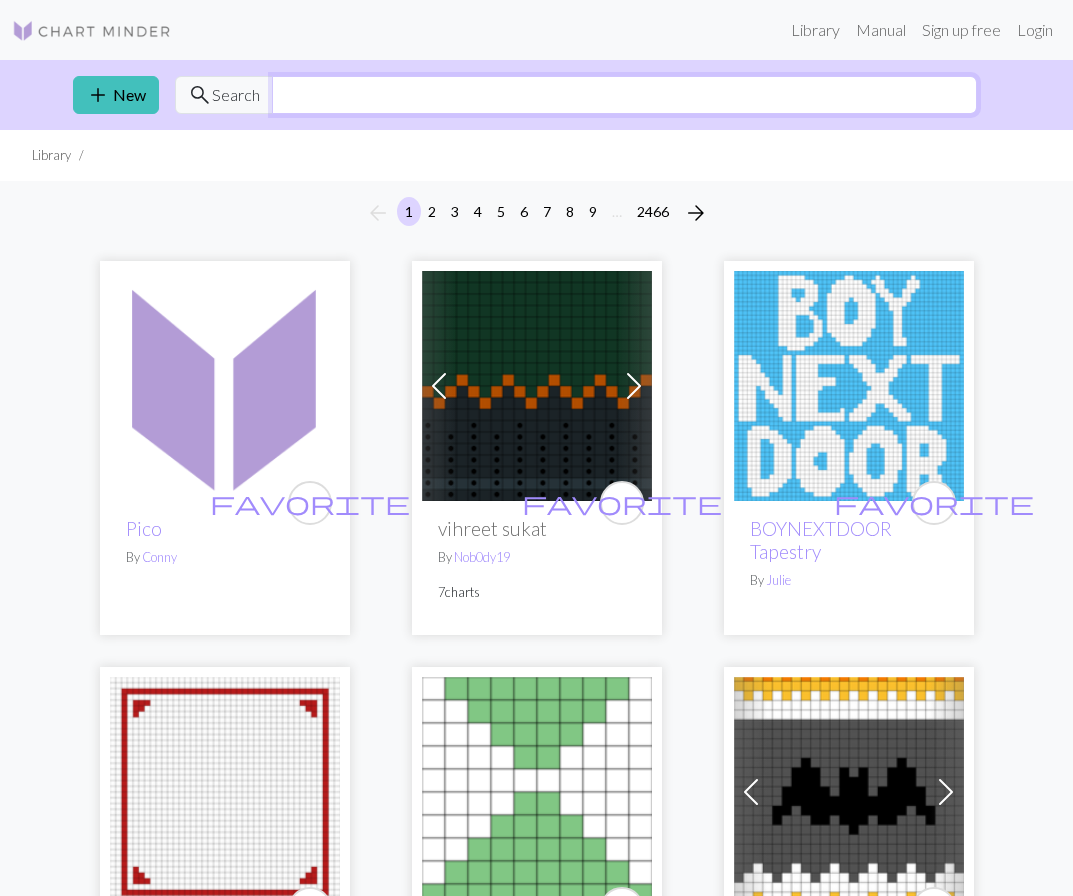 click at bounding box center (624, 95) 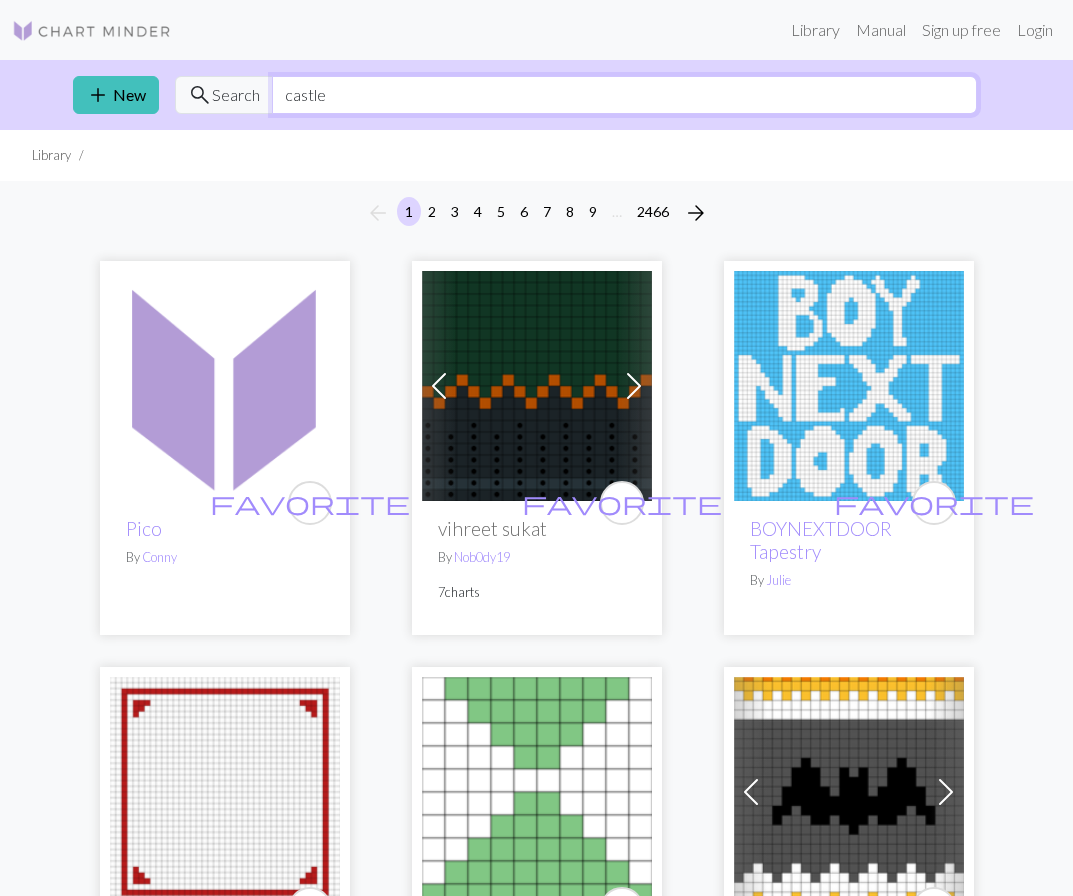type on "castle" 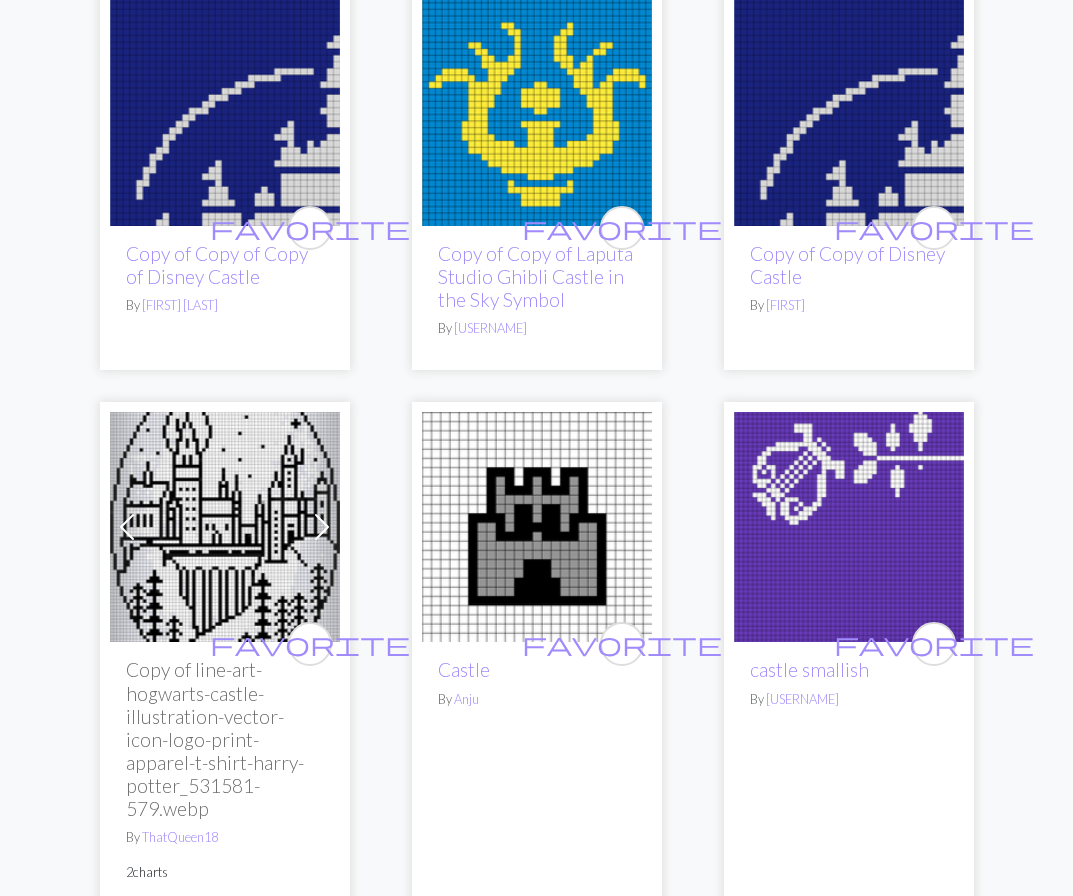 scroll, scrollTop: 0, scrollLeft: 0, axis: both 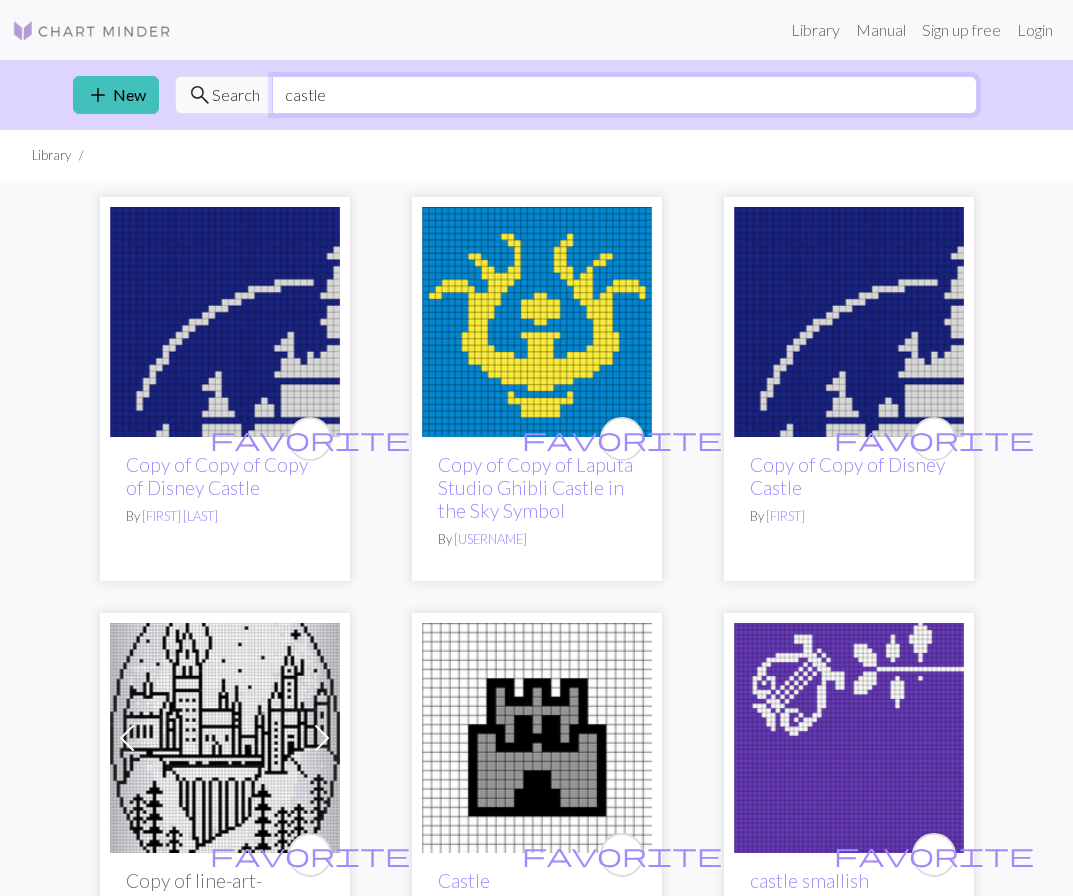 drag, startPoint x: 328, startPoint y: 103, endPoint x: 235, endPoint y: 98, distance: 93.13431 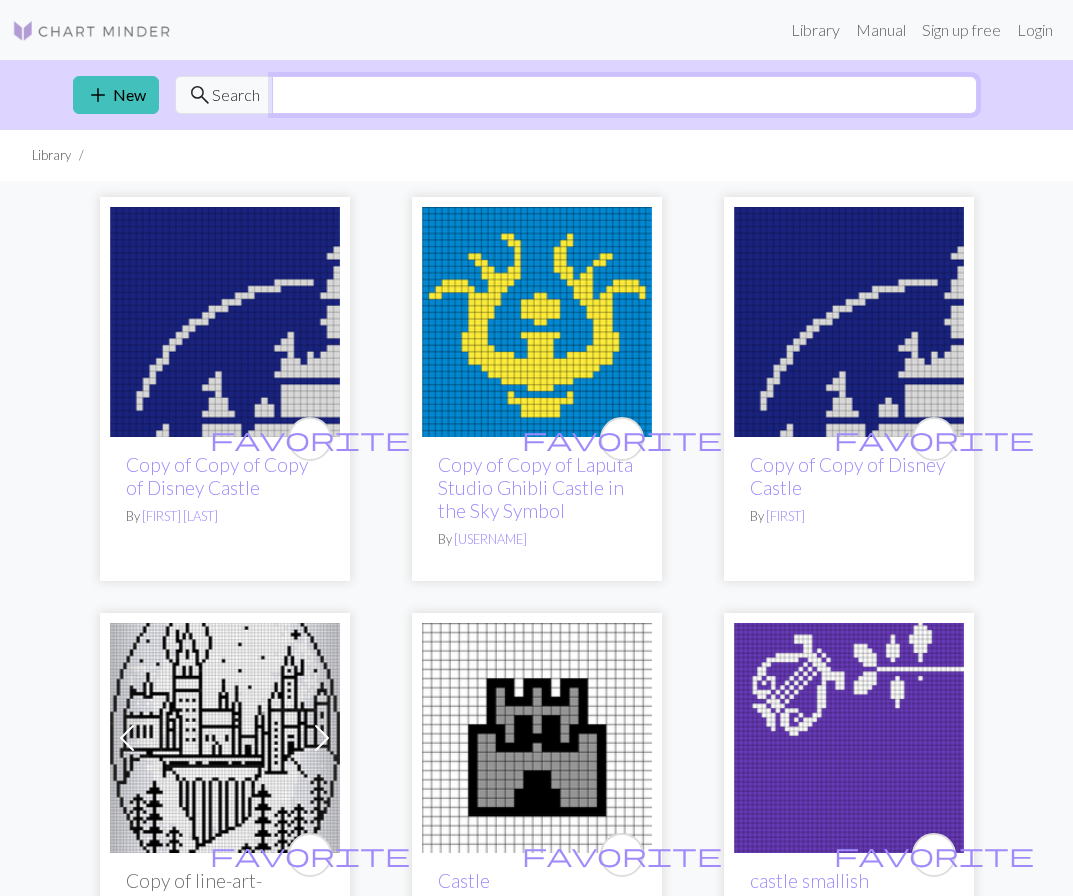 type 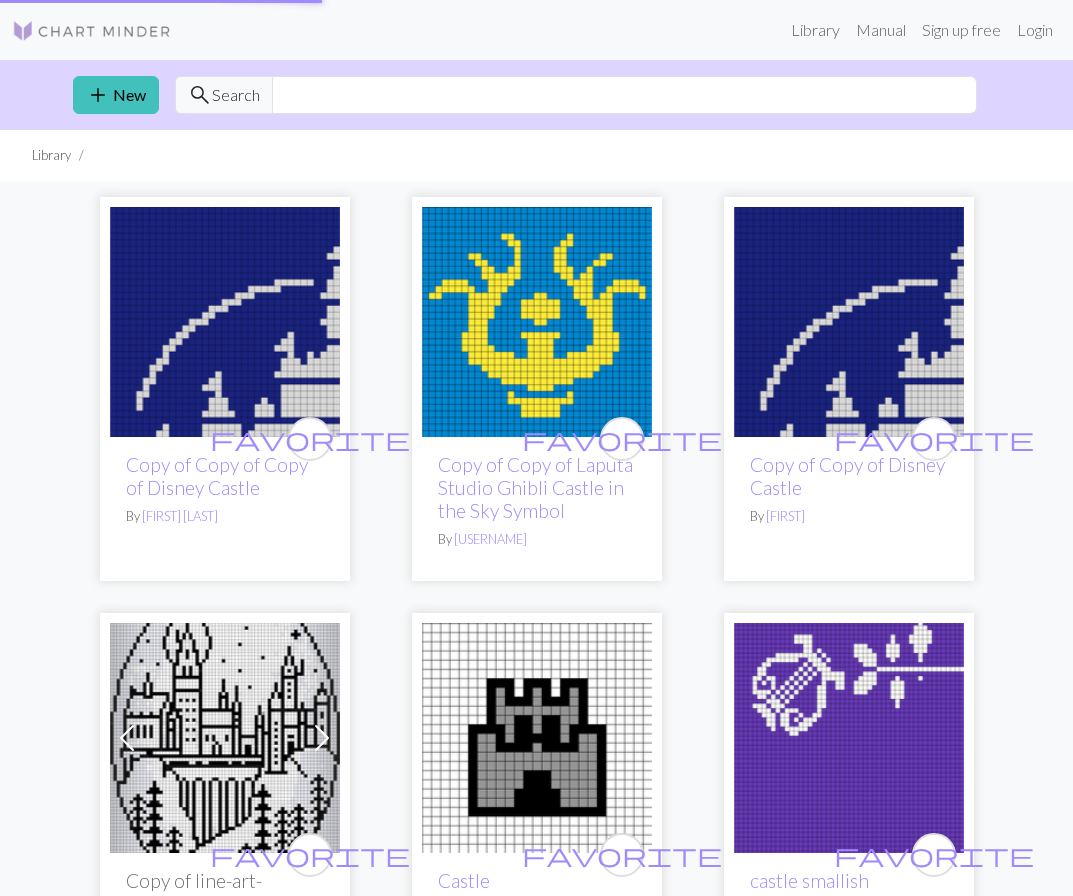 click on "Library" at bounding box center [51, 155] 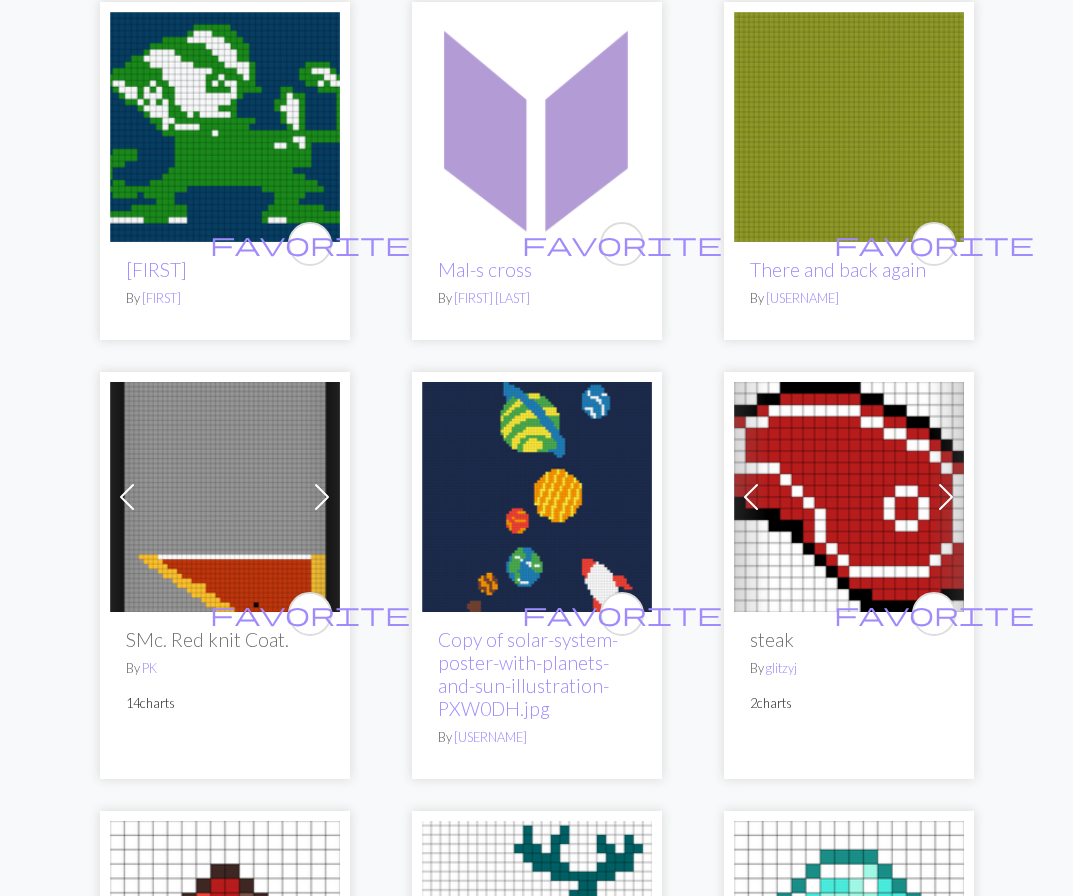 scroll, scrollTop: 2005, scrollLeft: 0, axis: vertical 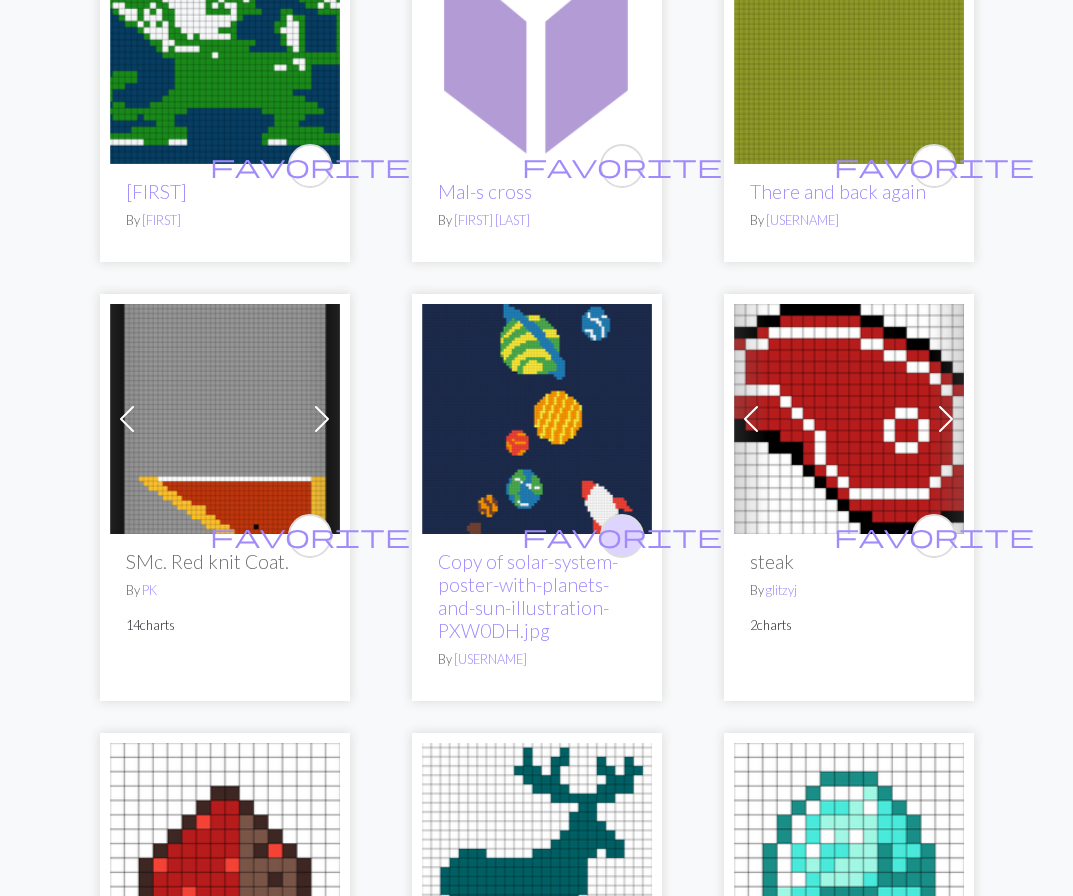 click on "favorite" at bounding box center (622, 535) 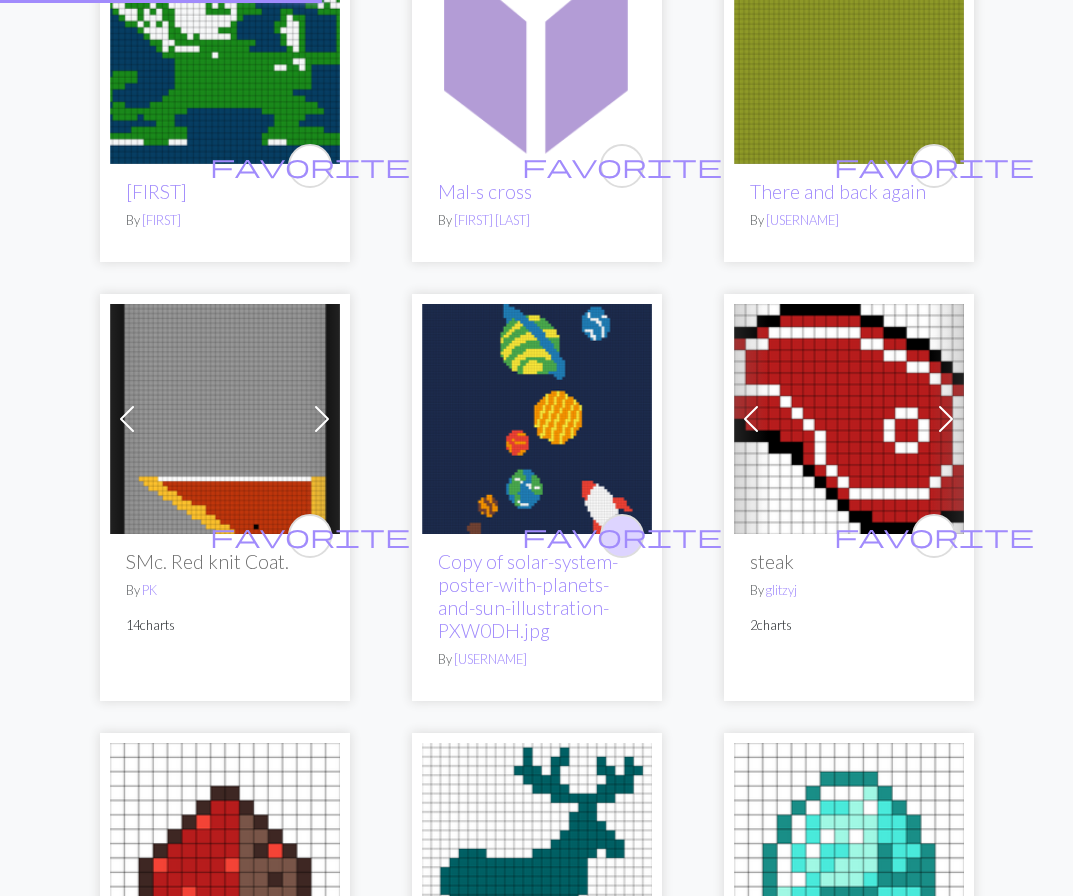 scroll, scrollTop: 0, scrollLeft: 0, axis: both 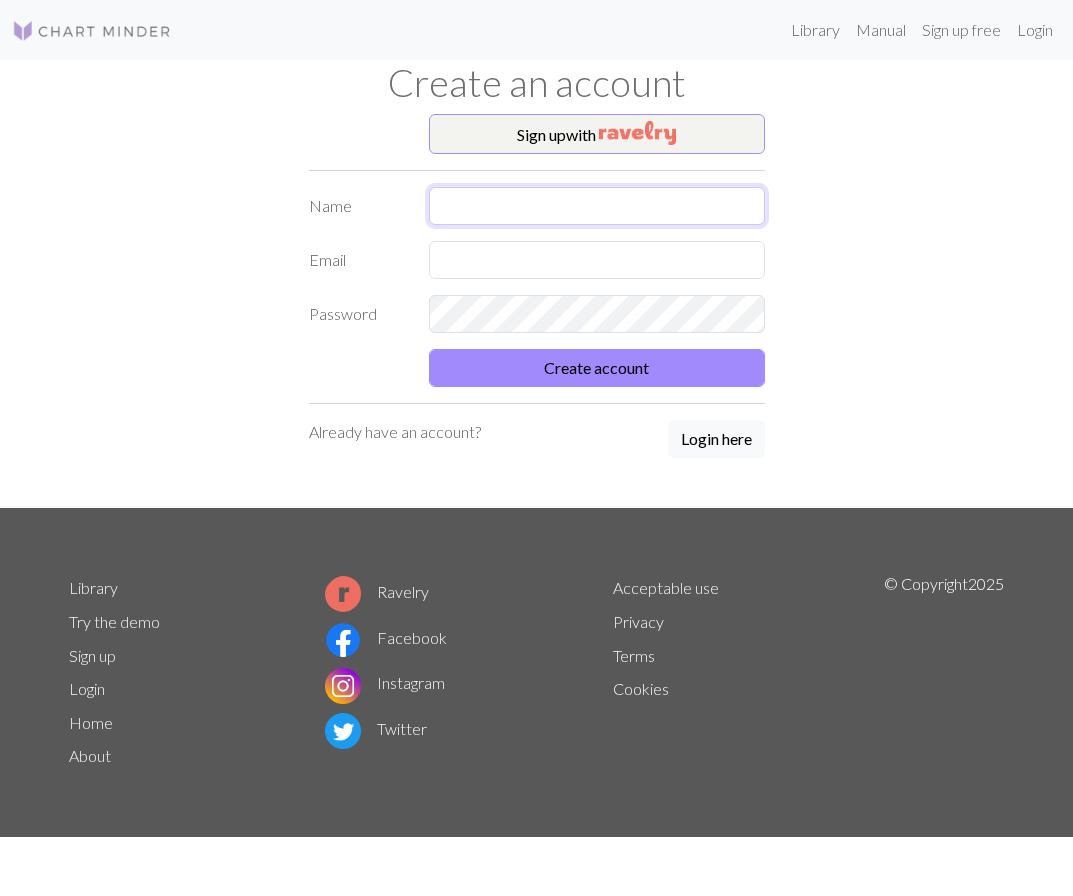 click at bounding box center [597, 206] 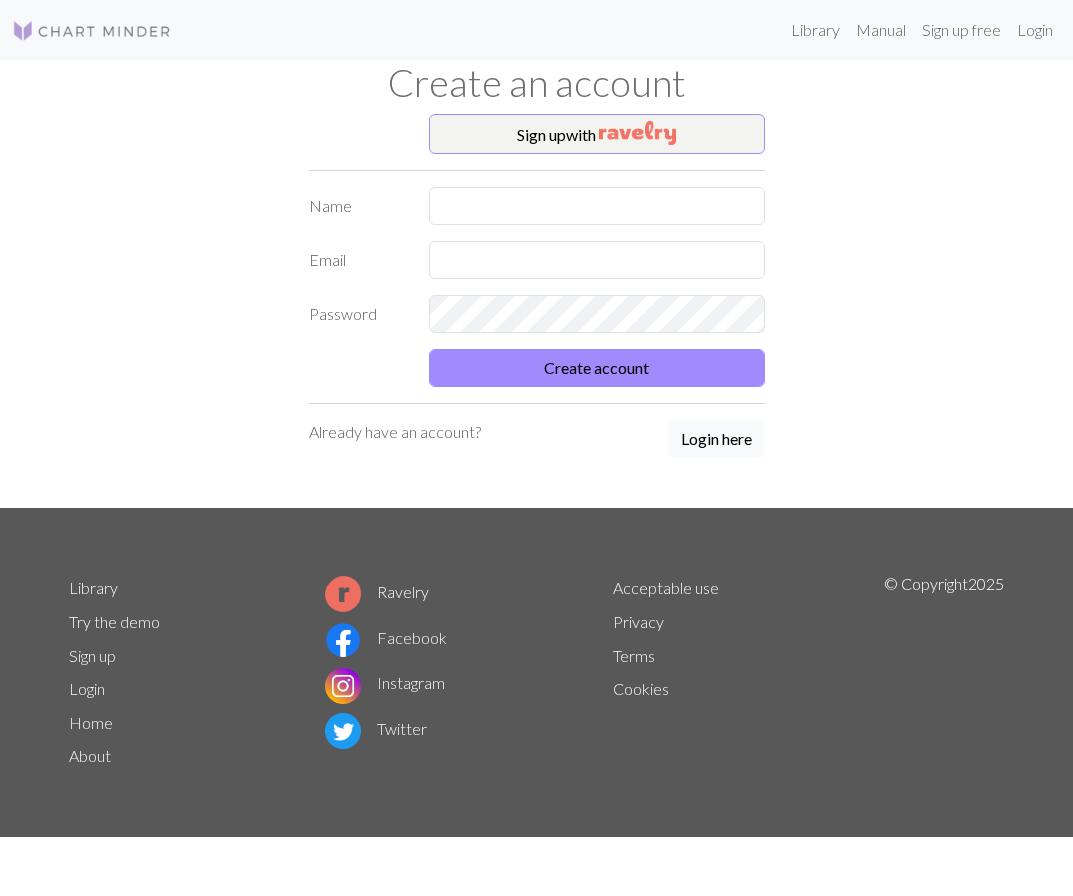 click on "Sign up  with   Name Email Password Create account Already have an account? Login here" at bounding box center (537, 311) 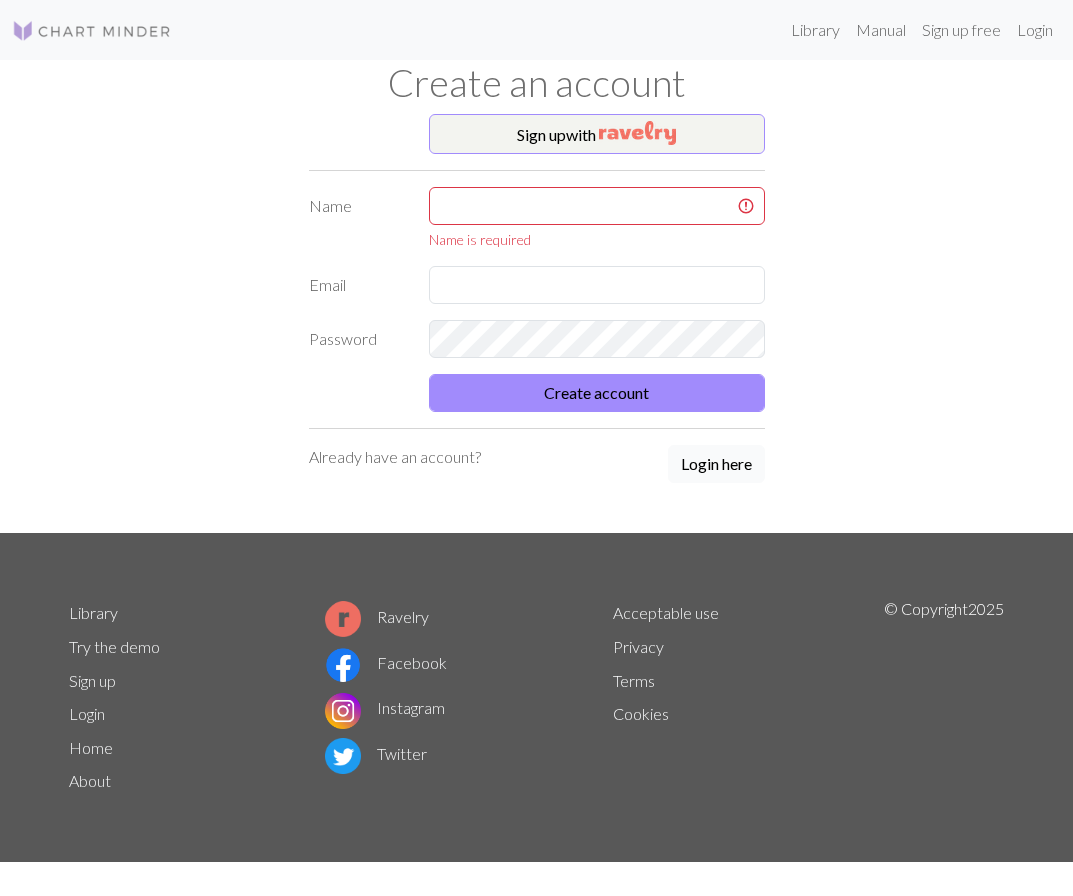 click on "Login here" at bounding box center [716, 464] 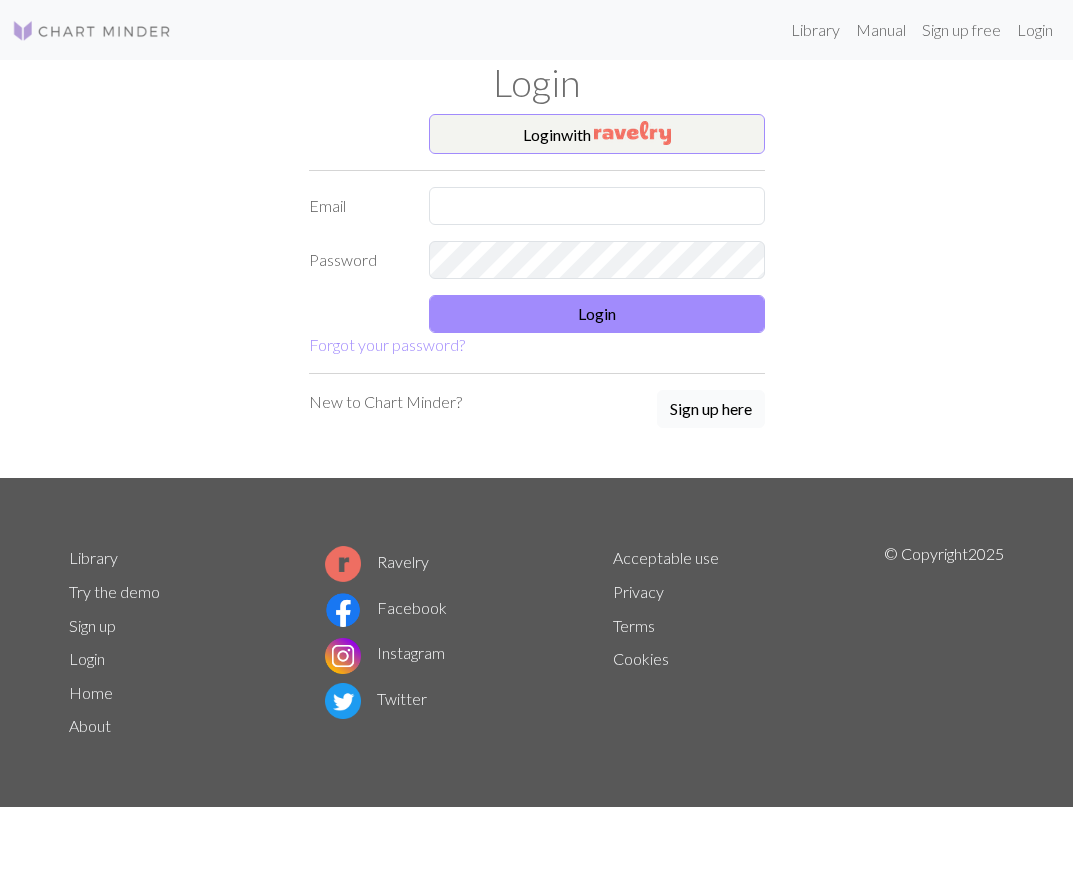 click on "Sign up here" at bounding box center [711, 409] 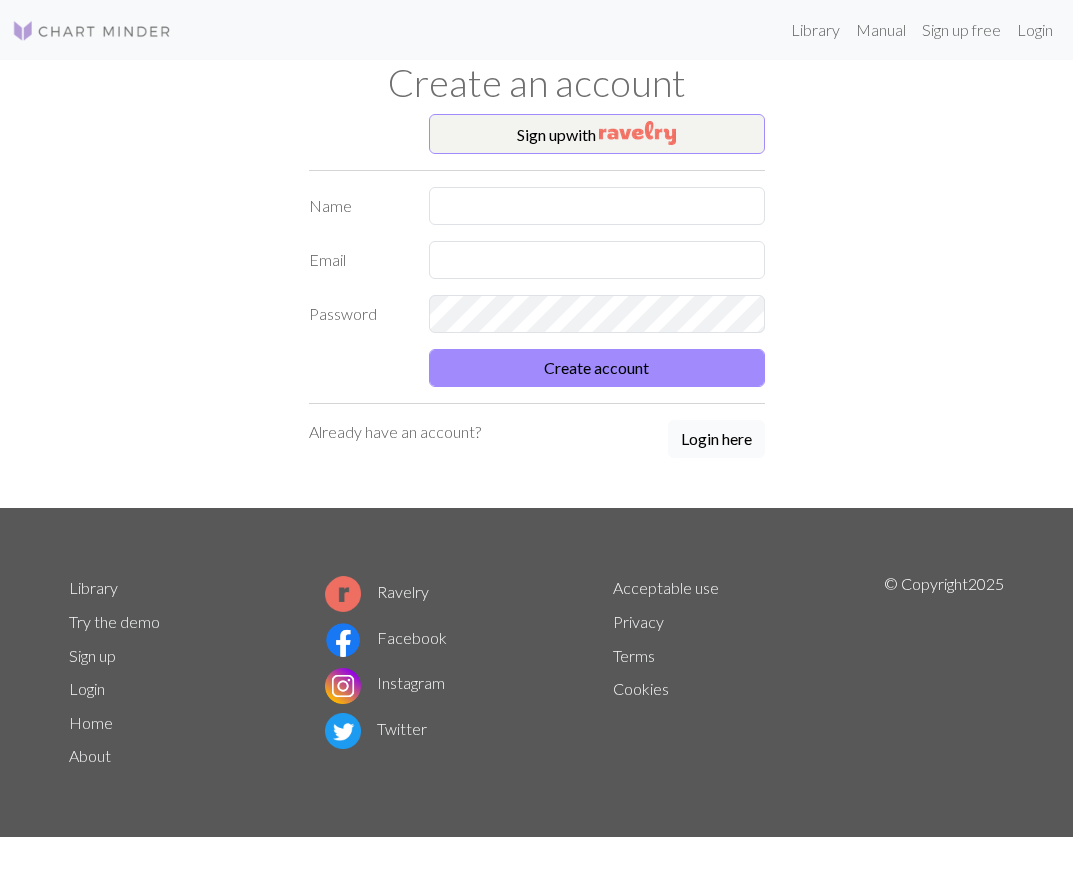 click on "Login here" at bounding box center [716, 439] 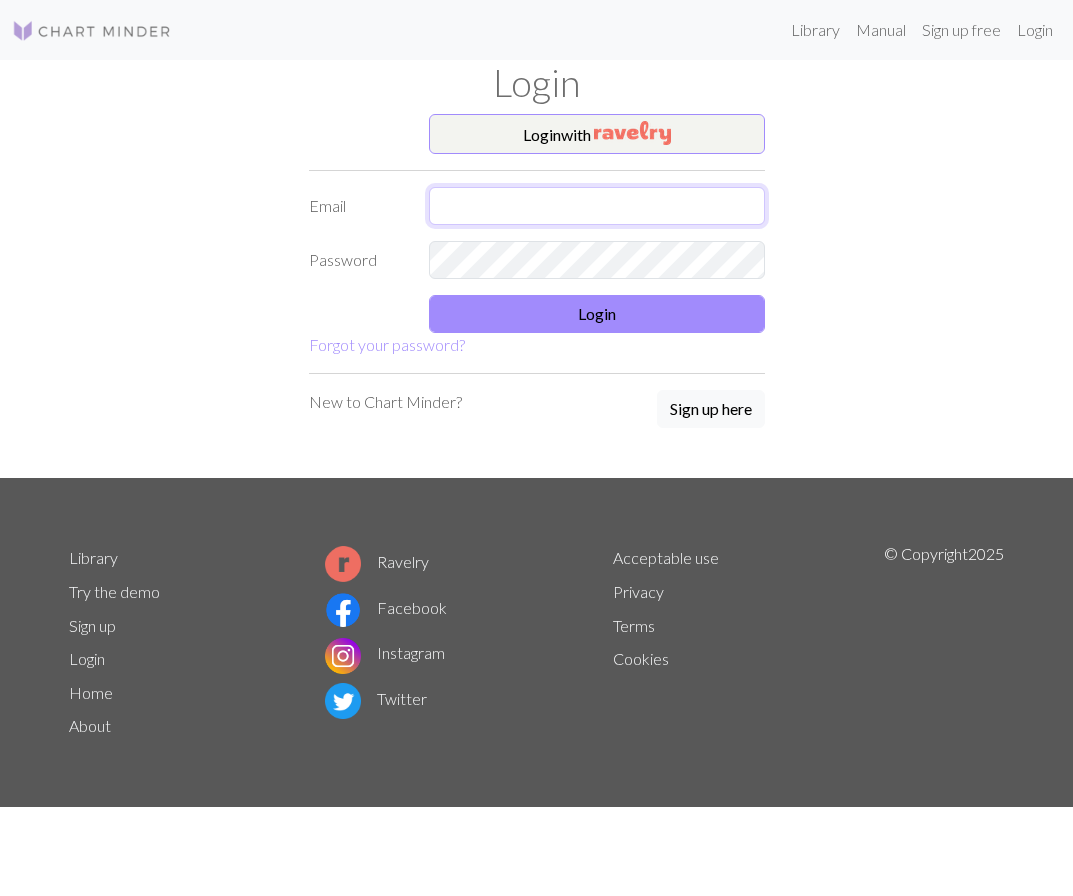 click at bounding box center [597, 206] 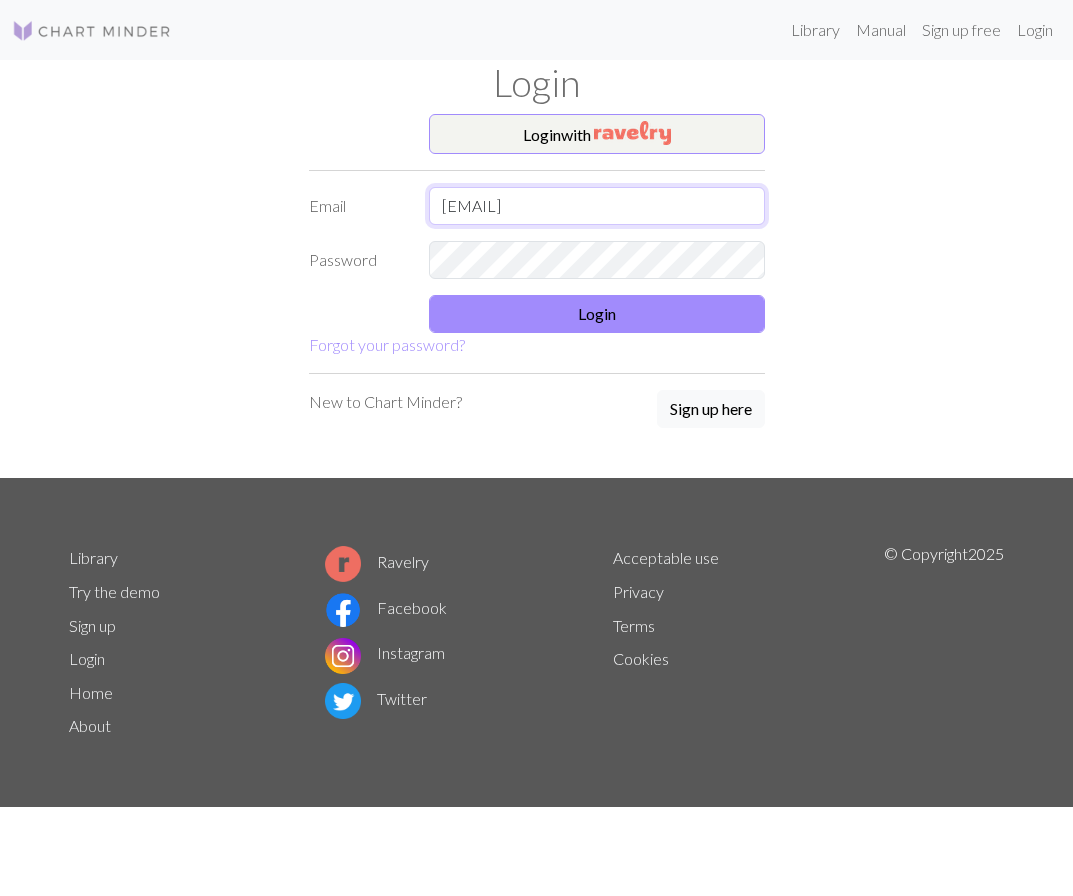 type on "[EMAIL]" 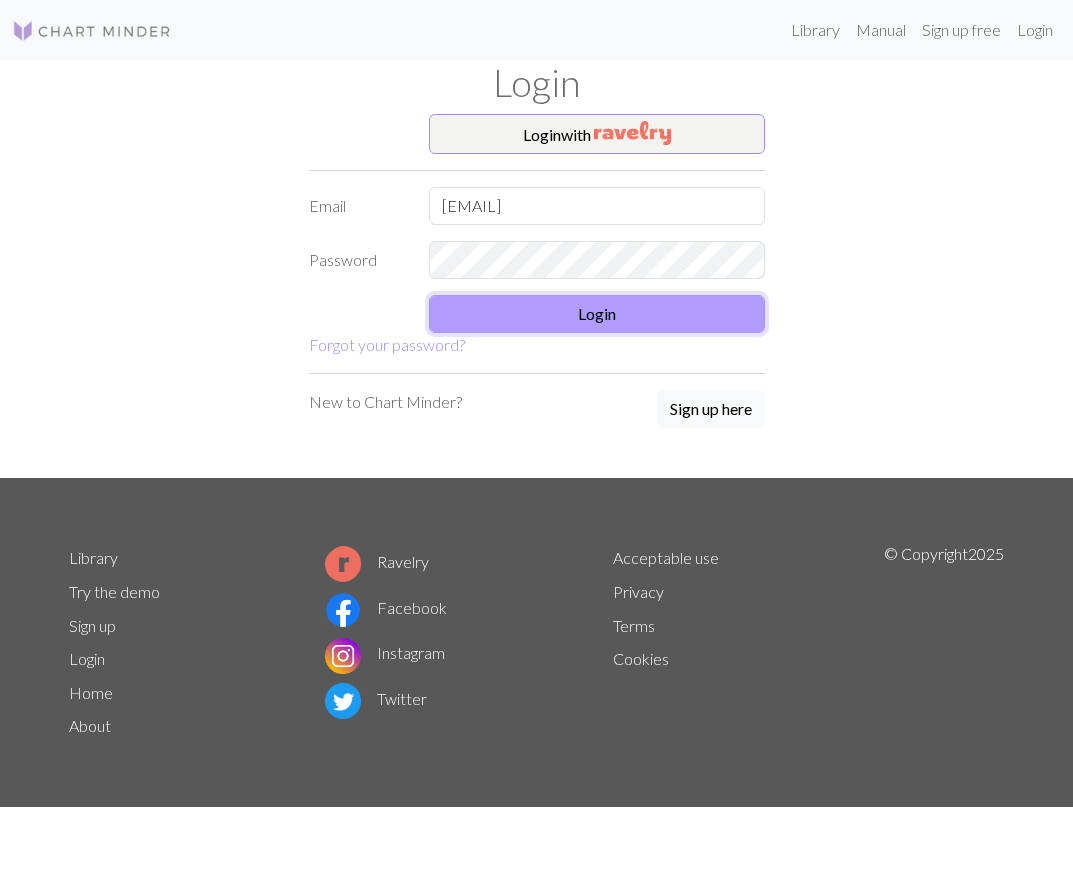 click on "Login" at bounding box center (597, 314) 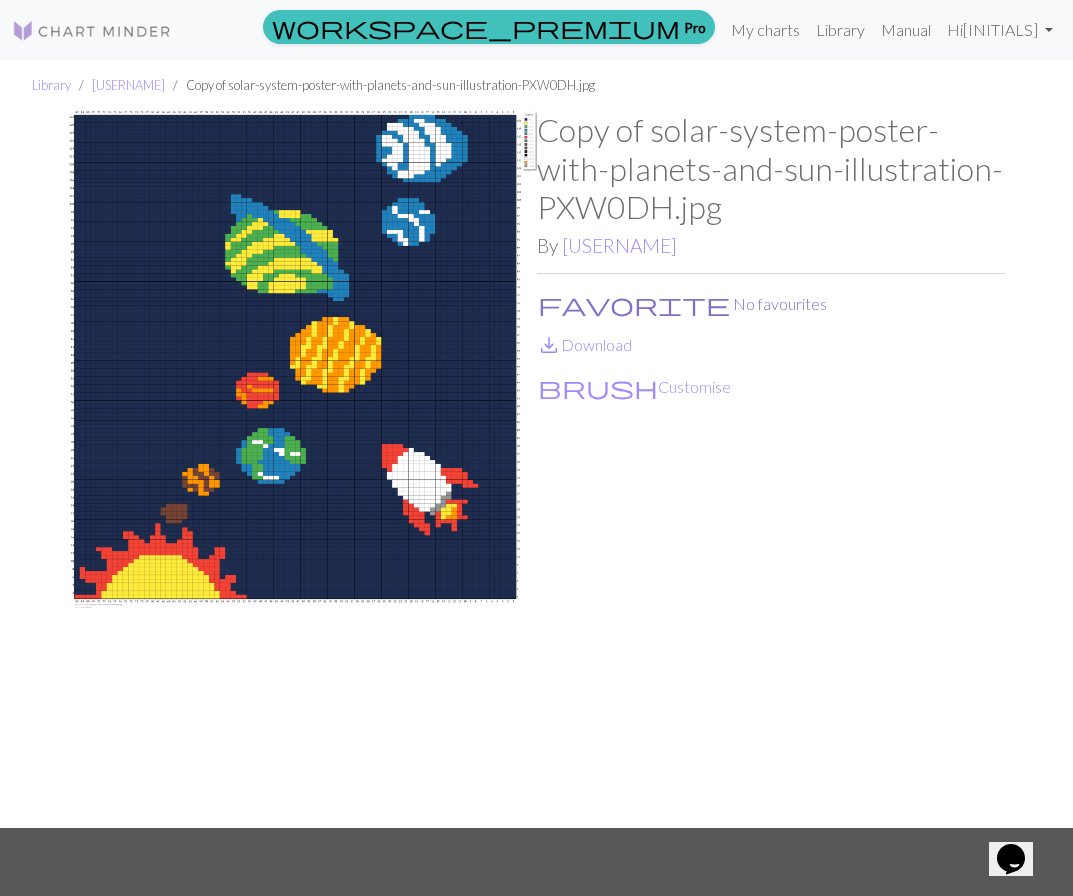 click on "favorite" at bounding box center [634, 304] 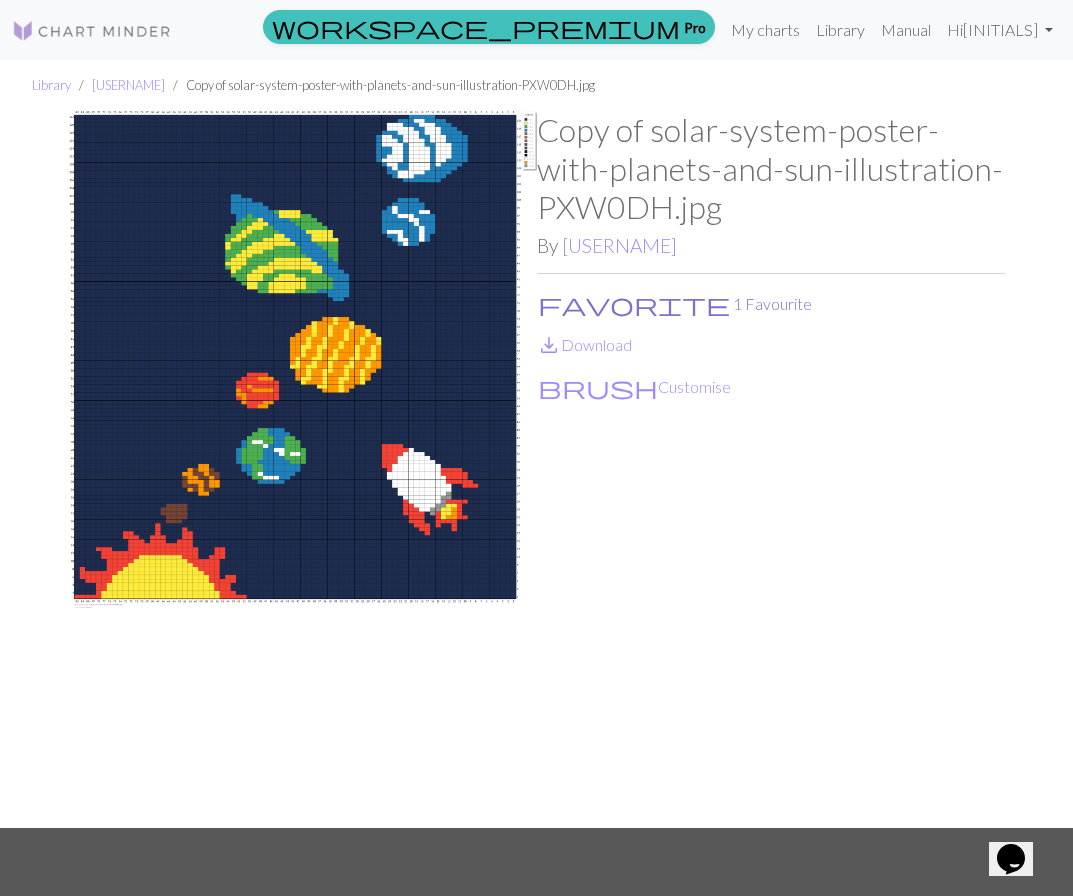click on "favorite" at bounding box center (634, 304) 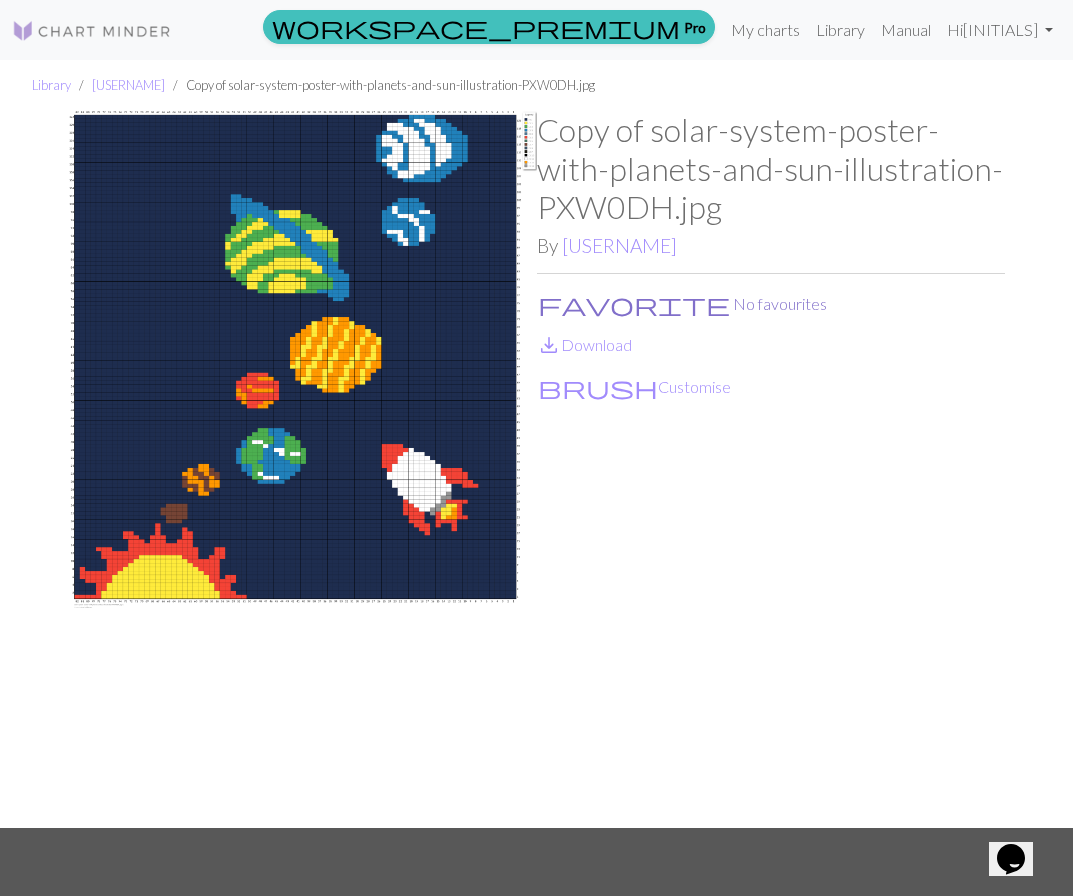 click on "favorite" at bounding box center [634, 304] 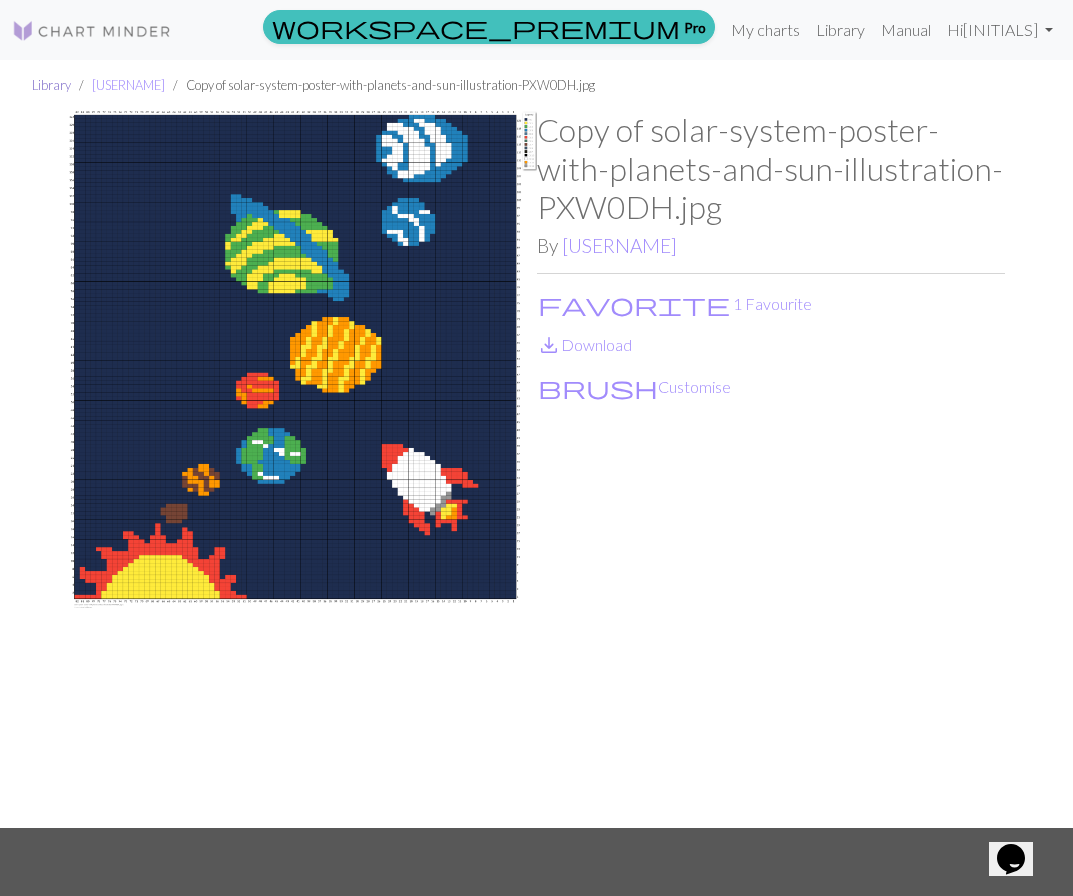 click on "Library" at bounding box center [51, 85] 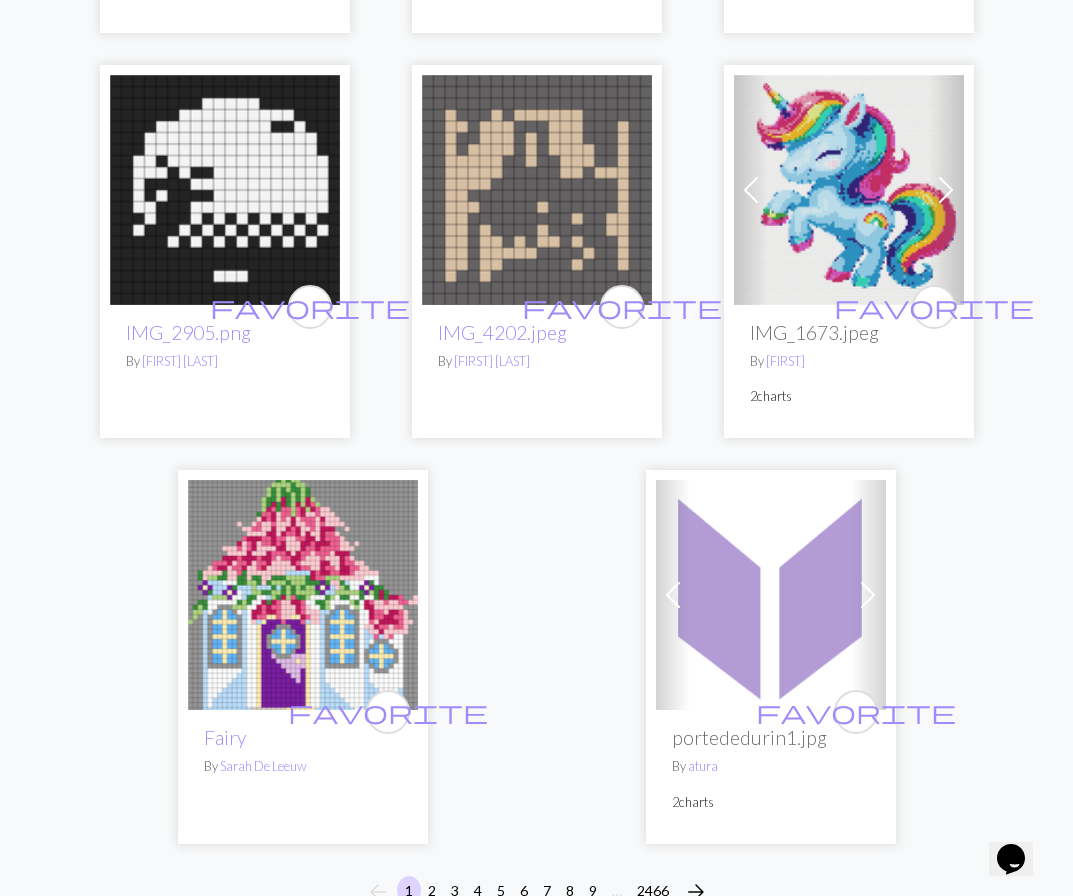 scroll, scrollTop: 6468, scrollLeft: 0, axis: vertical 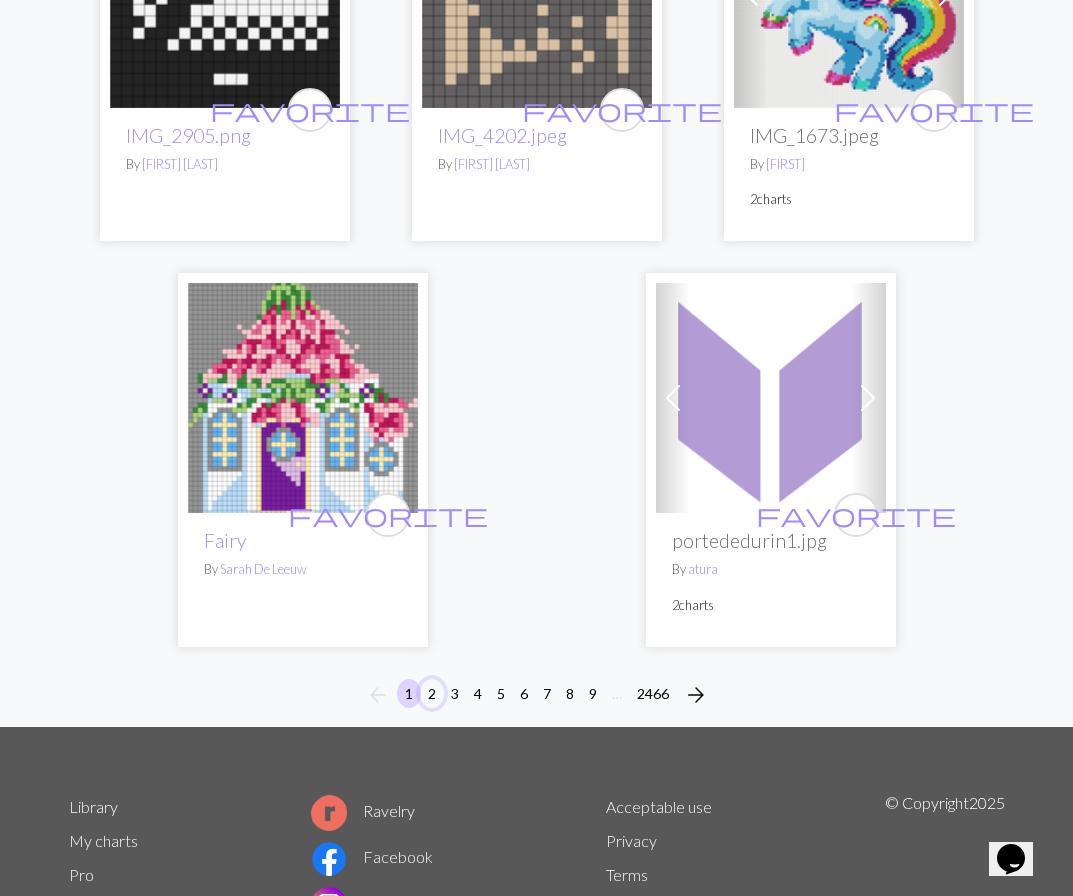 click on "2" at bounding box center [432, 693] 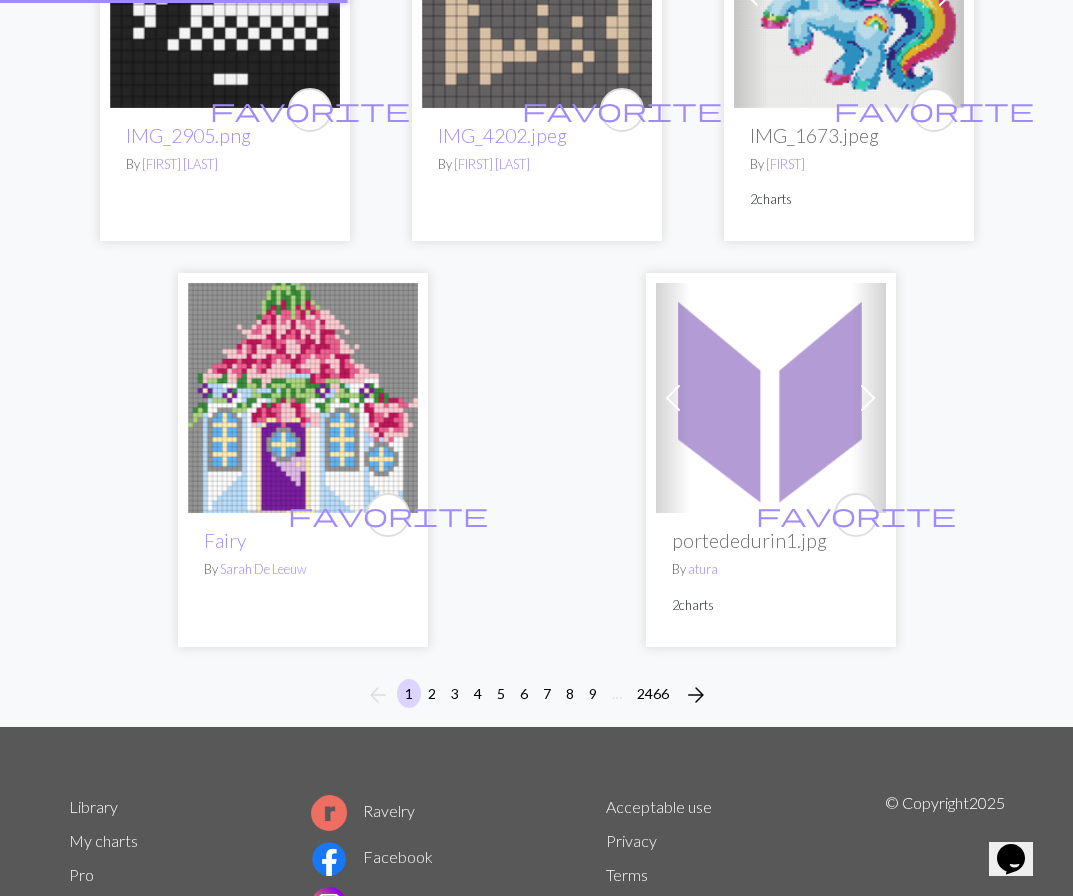scroll, scrollTop: 0, scrollLeft: 0, axis: both 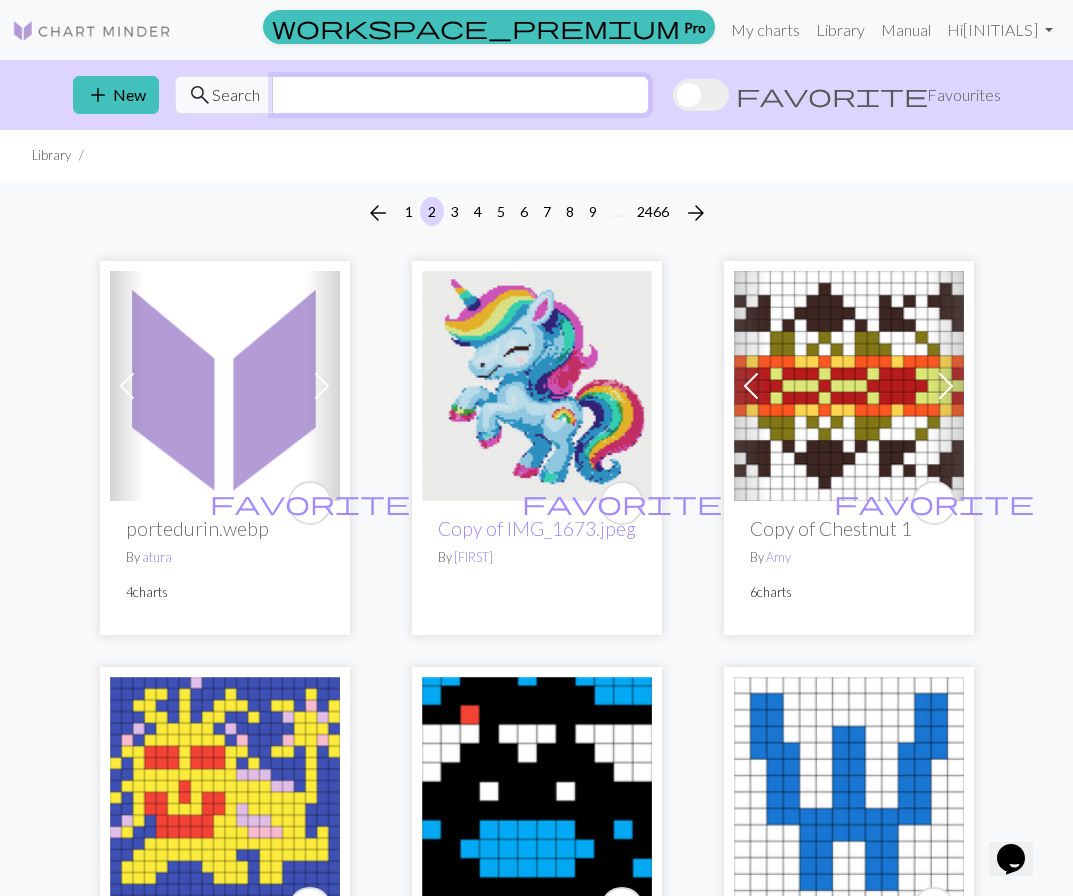click at bounding box center [460, 95] 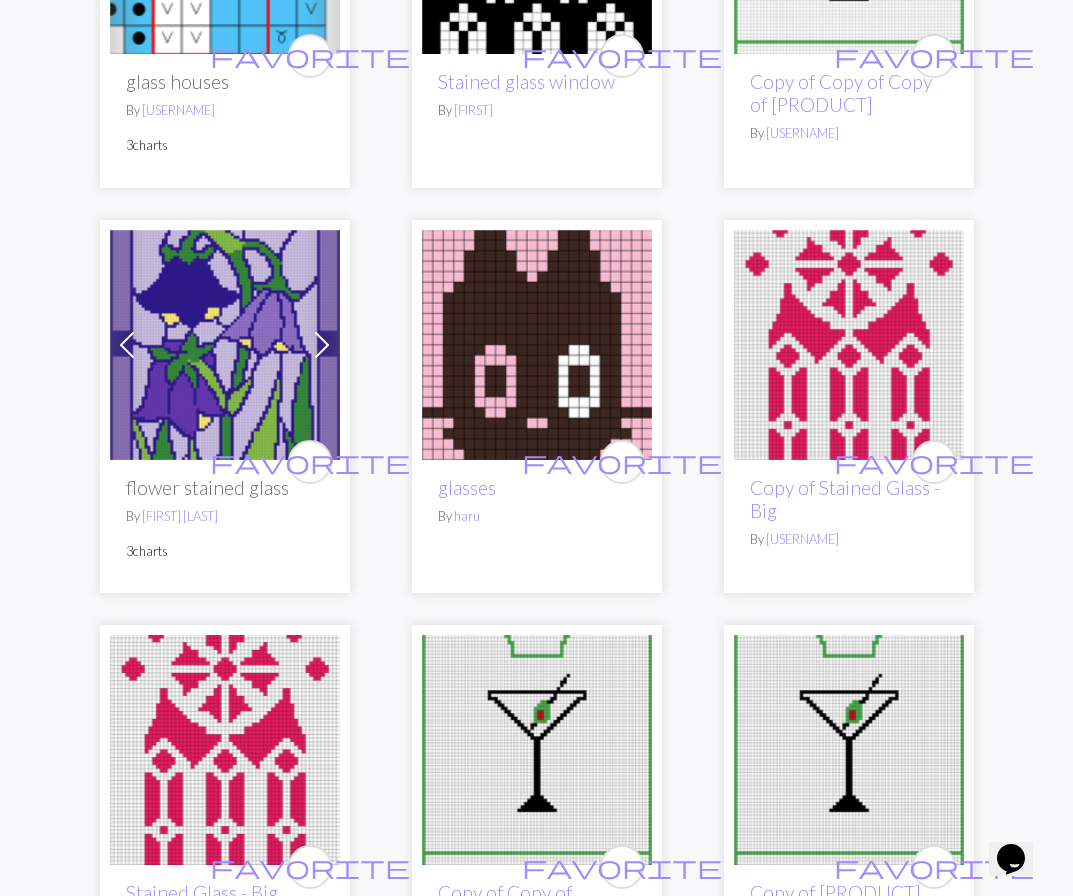 scroll, scrollTop: 409, scrollLeft: 0, axis: vertical 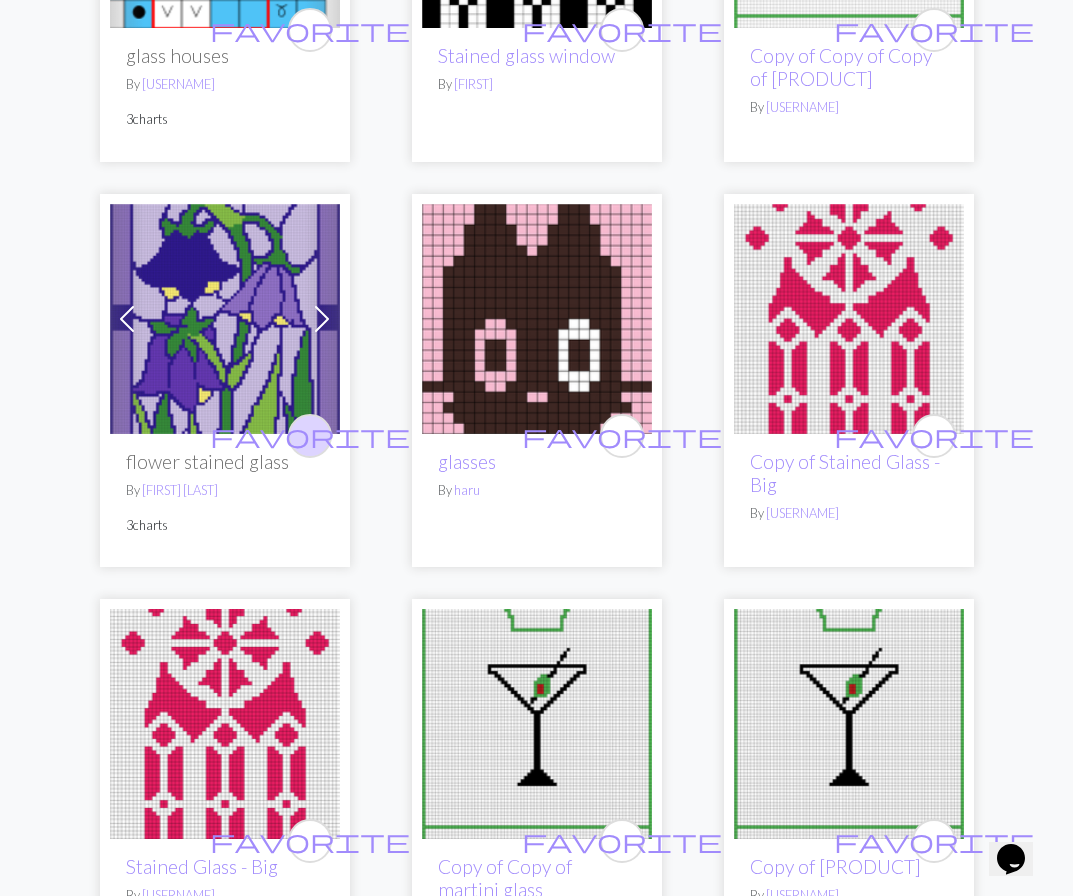 click on "favorite" at bounding box center [310, 435] 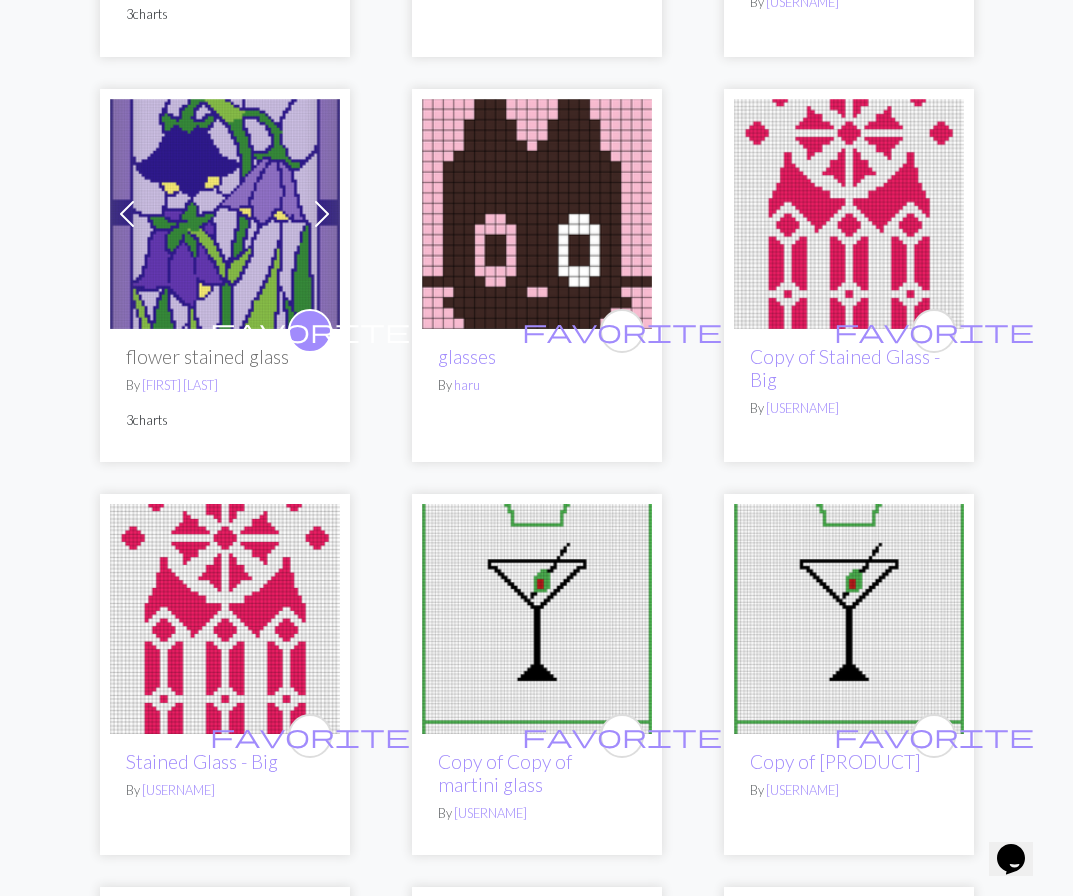 scroll, scrollTop: 0, scrollLeft: 0, axis: both 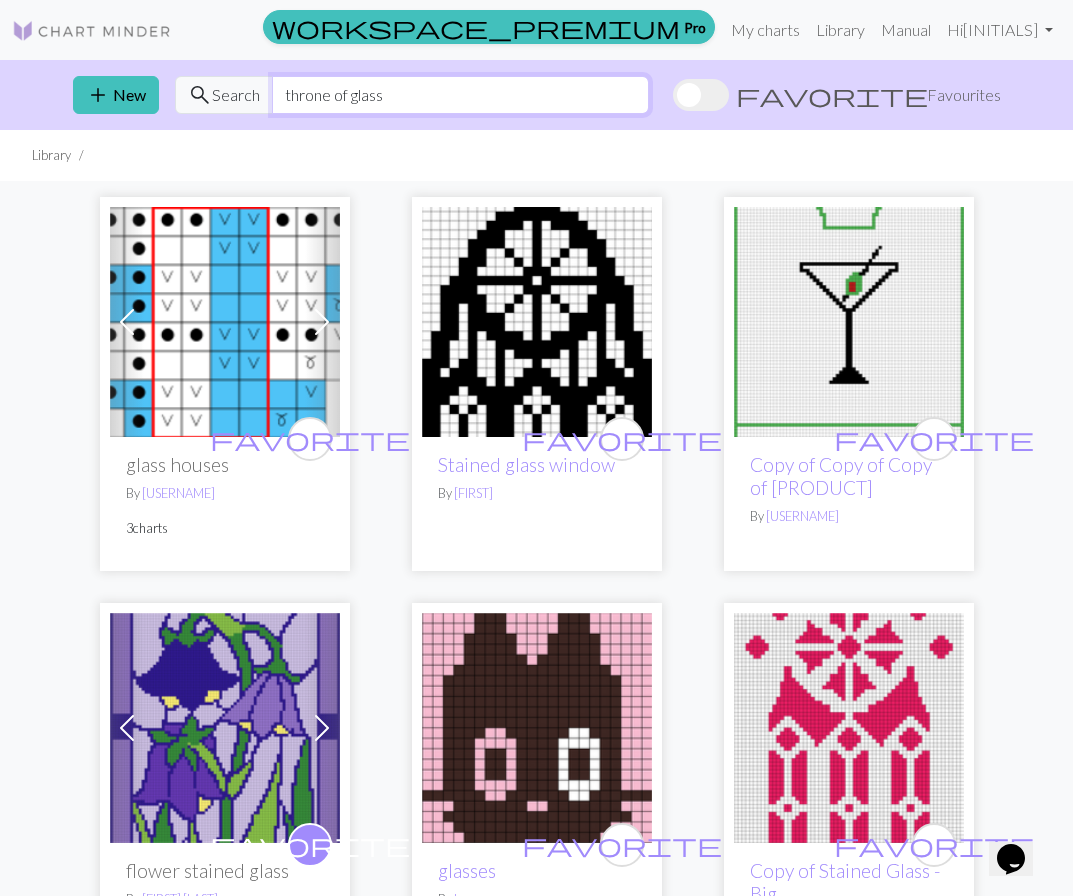 drag, startPoint x: 399, startPoint y: 98, endPoint x: 0, endPoint y: 139, distance: 401.10098 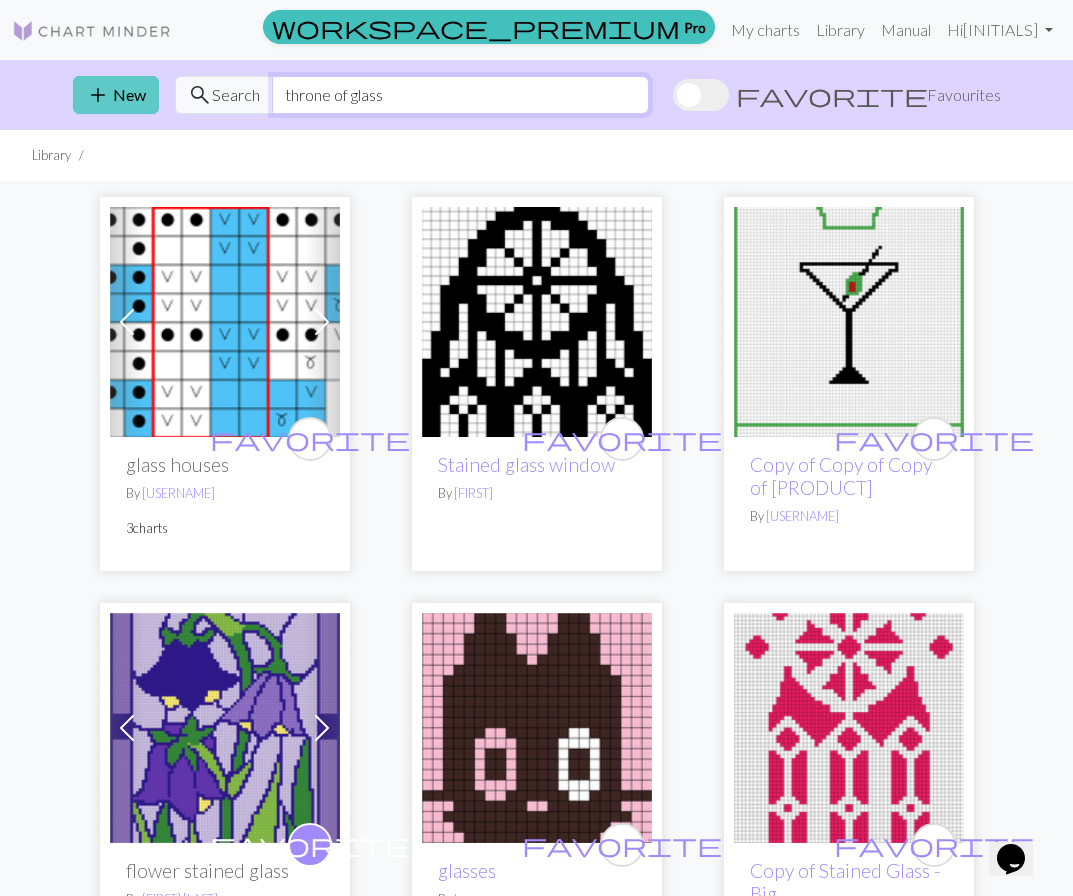 drag, startPoint x: 386, startPoint y: 98, endPoint x: 147, endPoint y: 77, distance: 239.92082 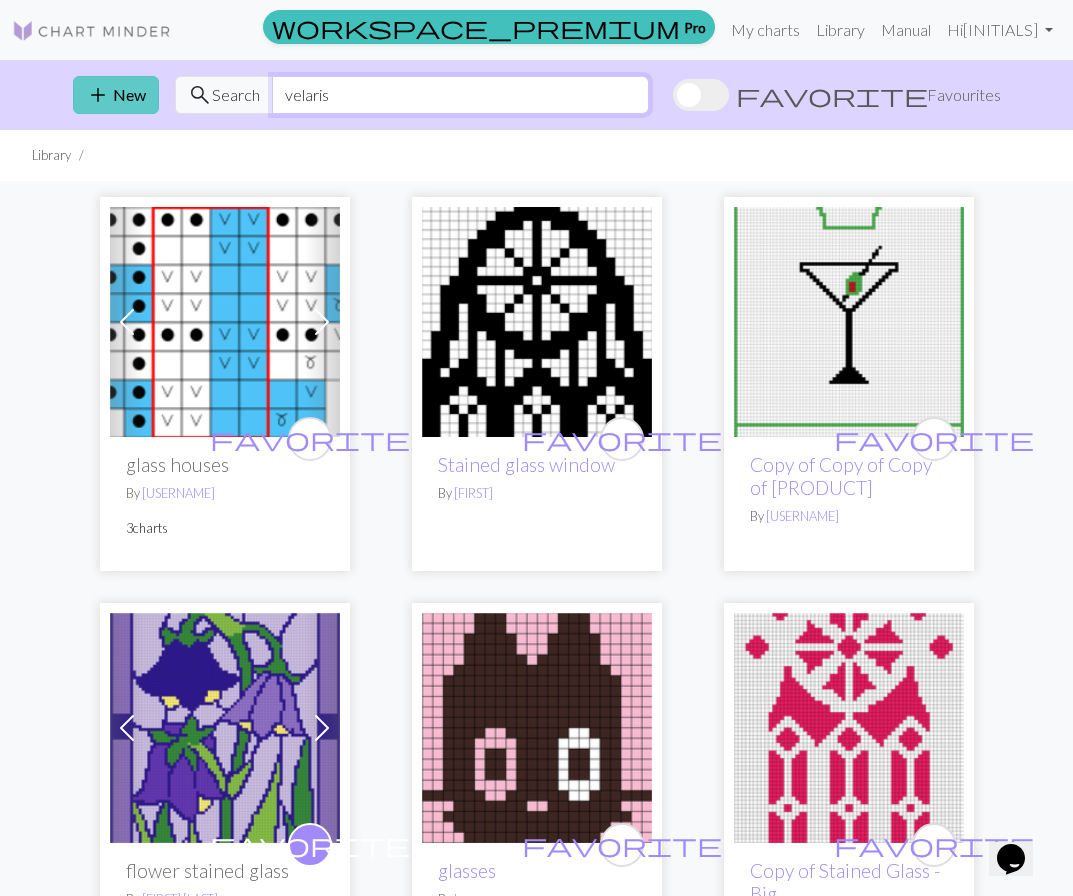 type on "velaris" 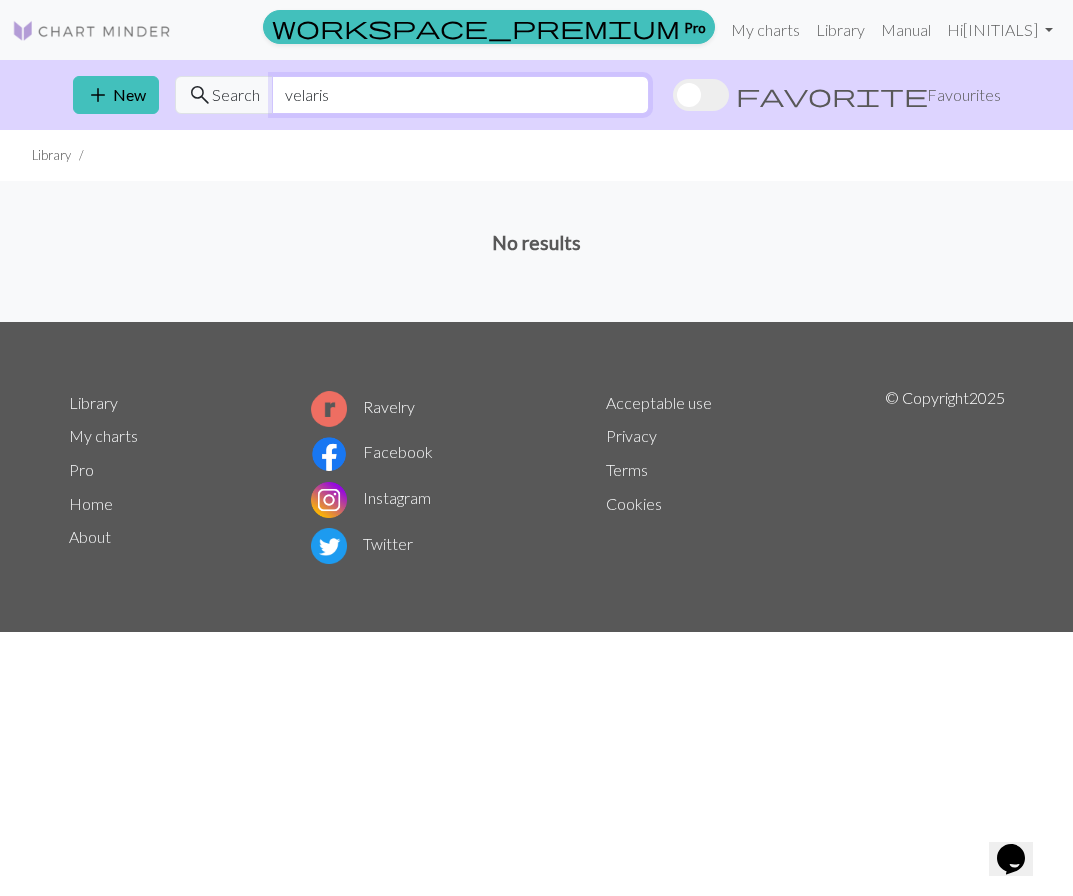 drag, startPoint x: 339, startPoint y: 95, endPoint x: 46, endPoint y: 174, distance: 303.46335 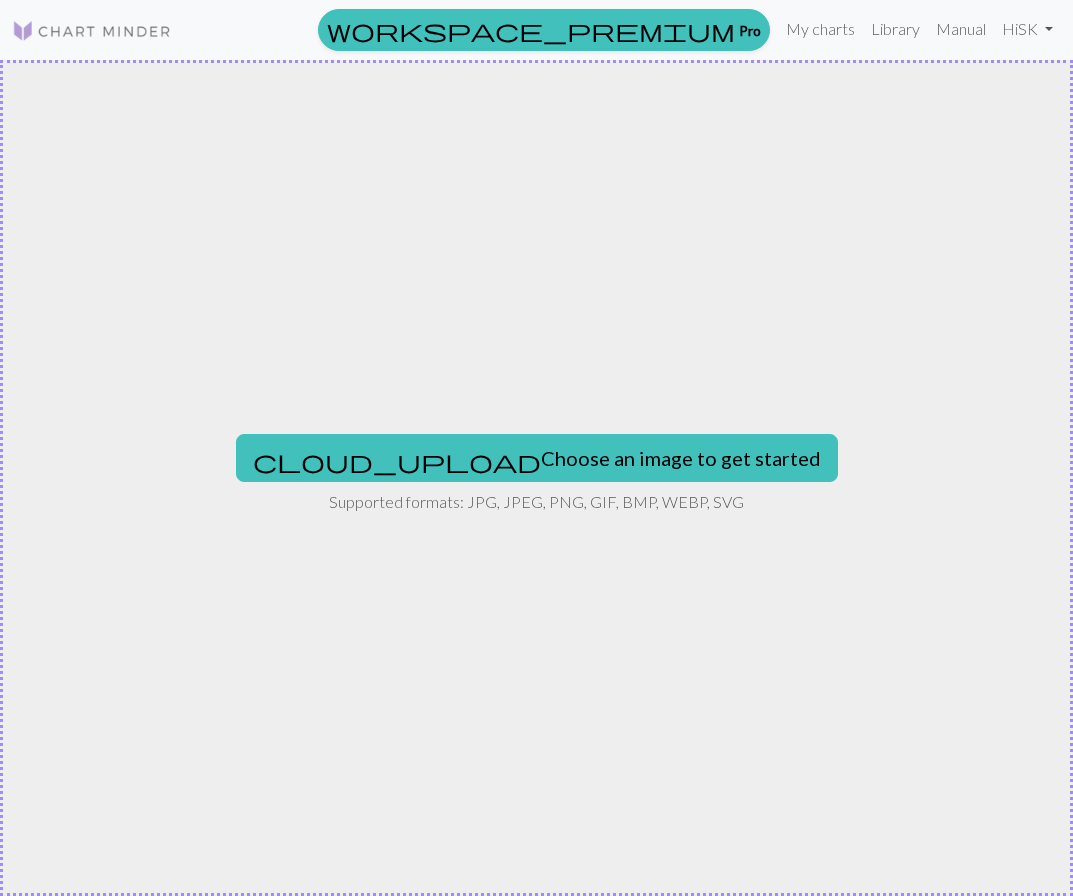 scroll, scrollTop: 0, scrollLeft: 0, axis: both 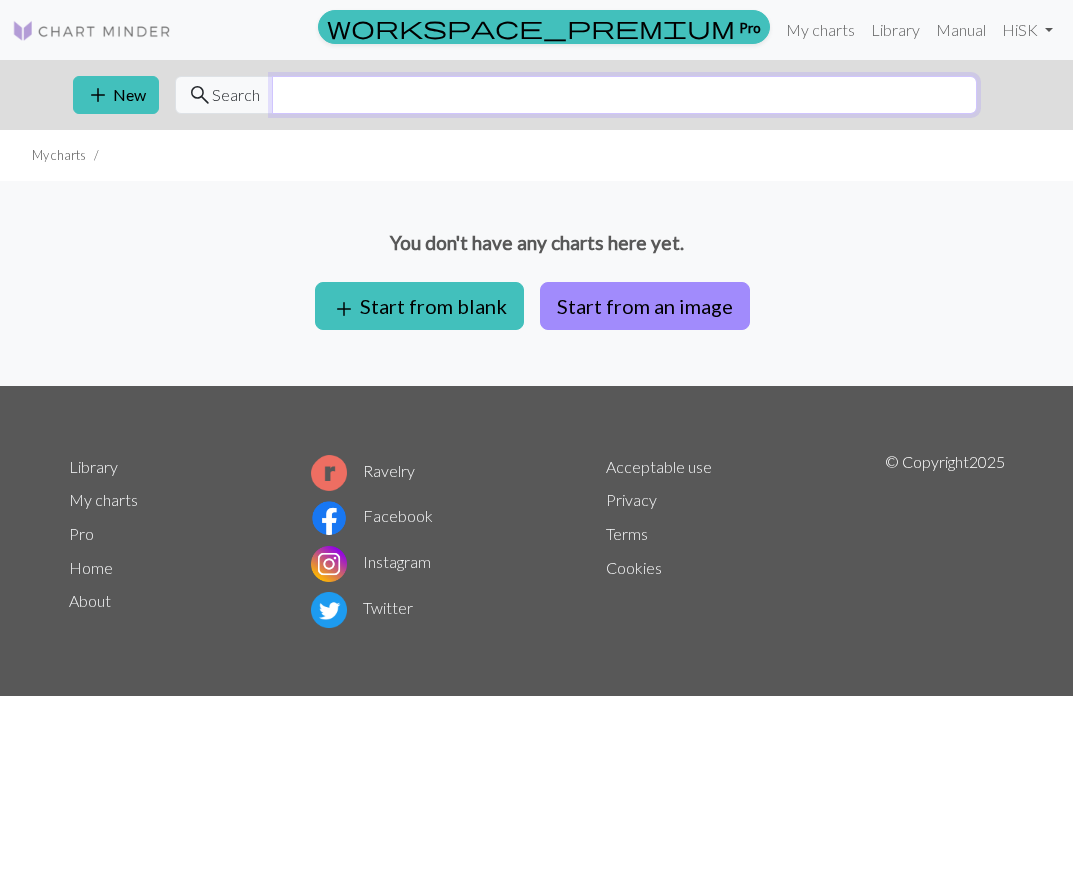 click at bounding box center [624, 95] 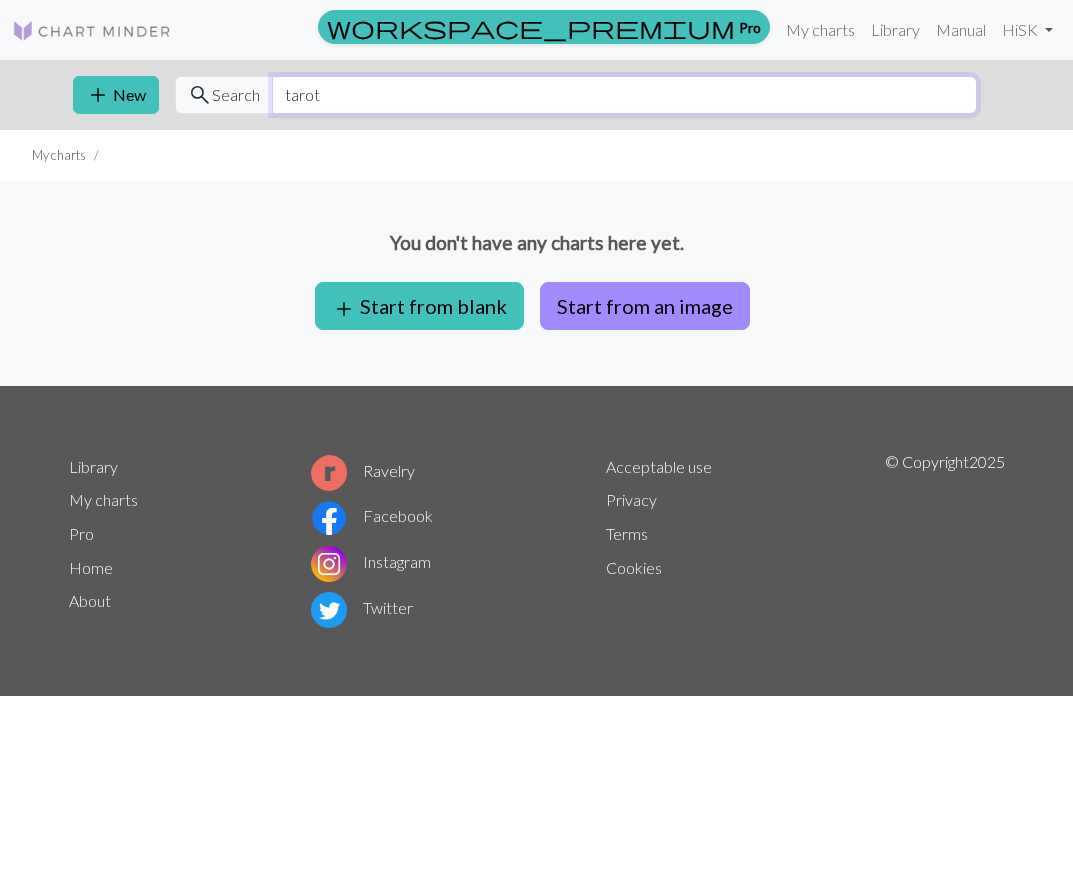 type on "tarot" 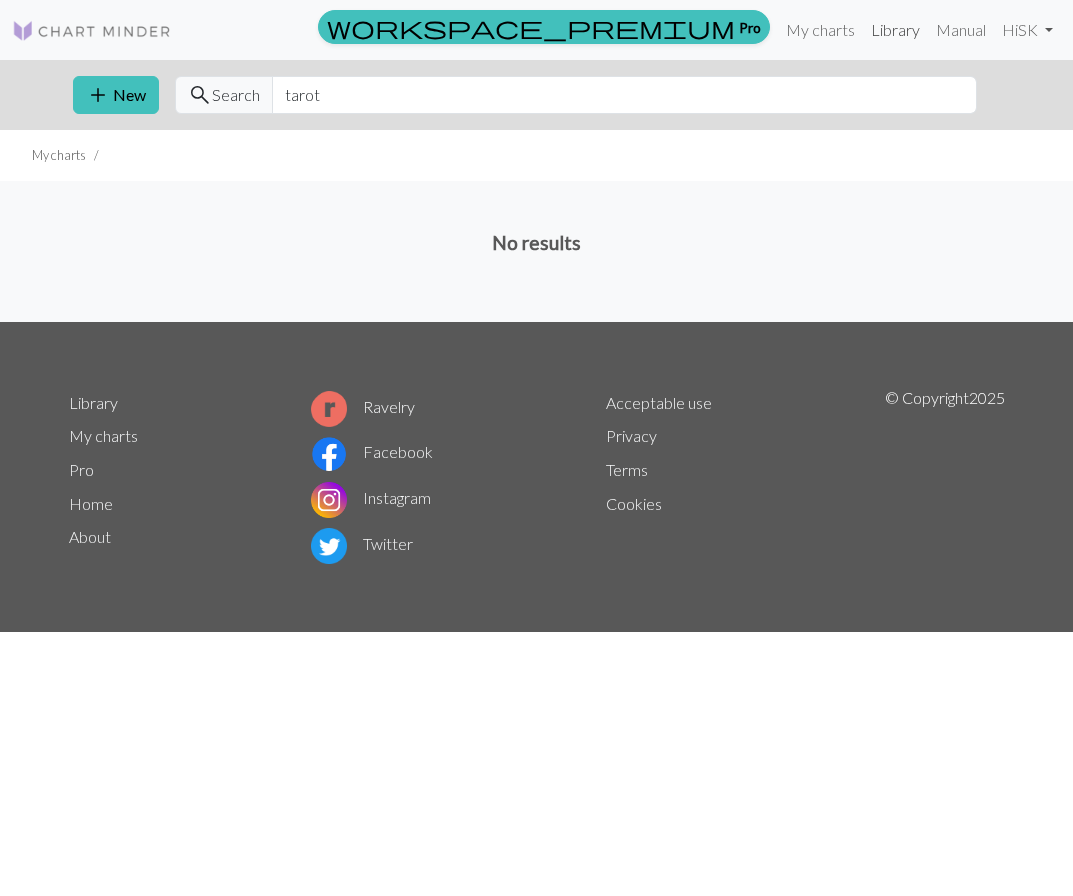 click on "Library" at bounding box center (895, 30) 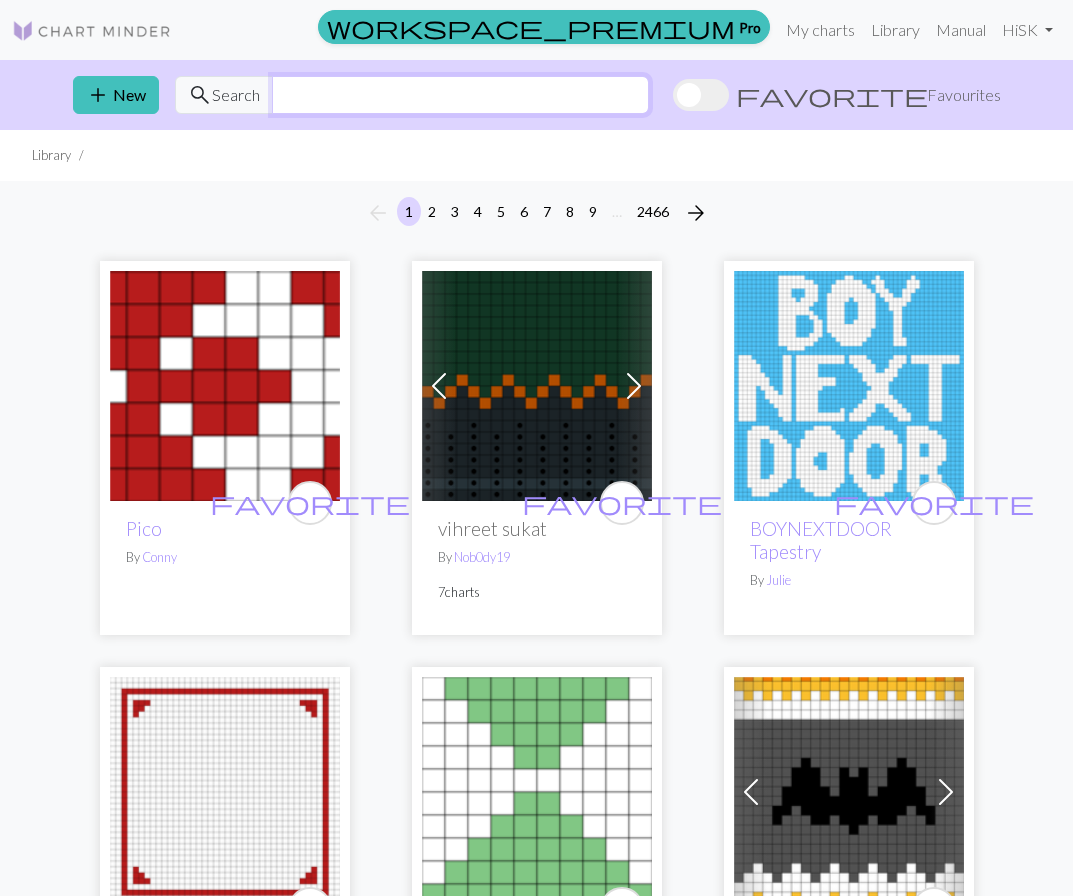 click at bounding box center [460, 95] 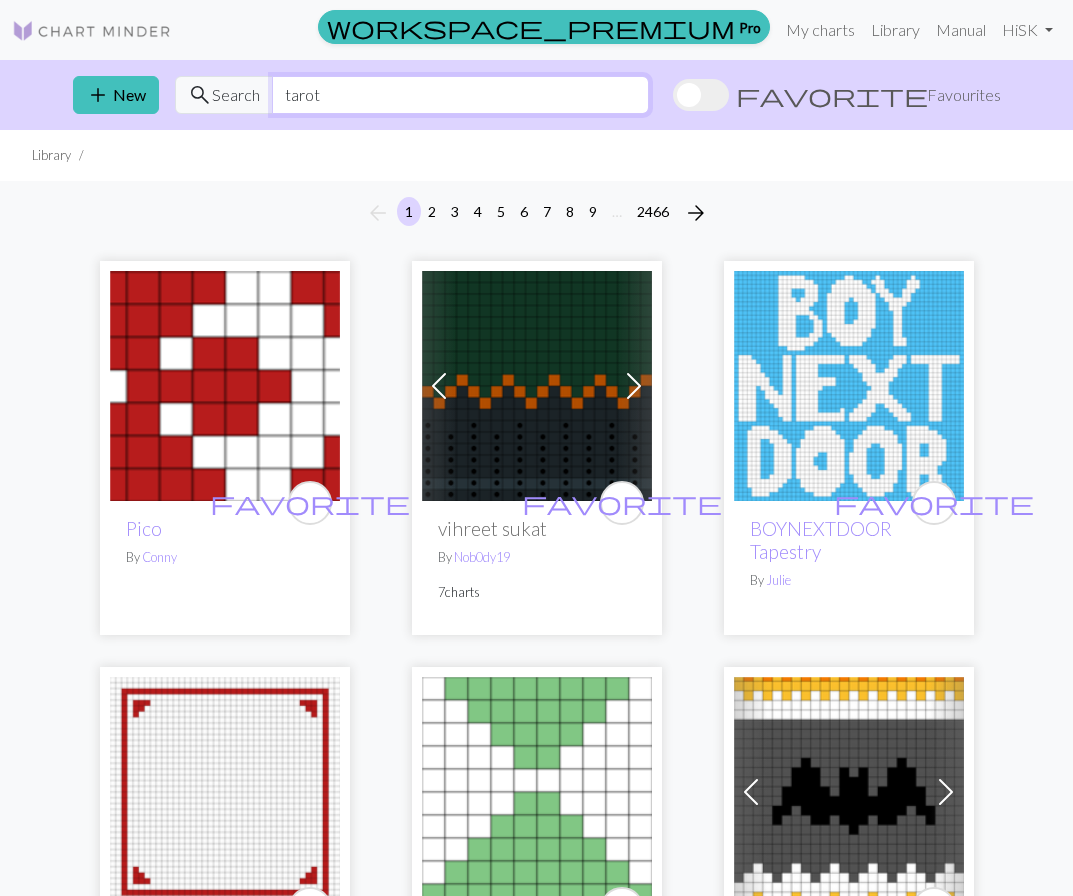 type on "tarot" 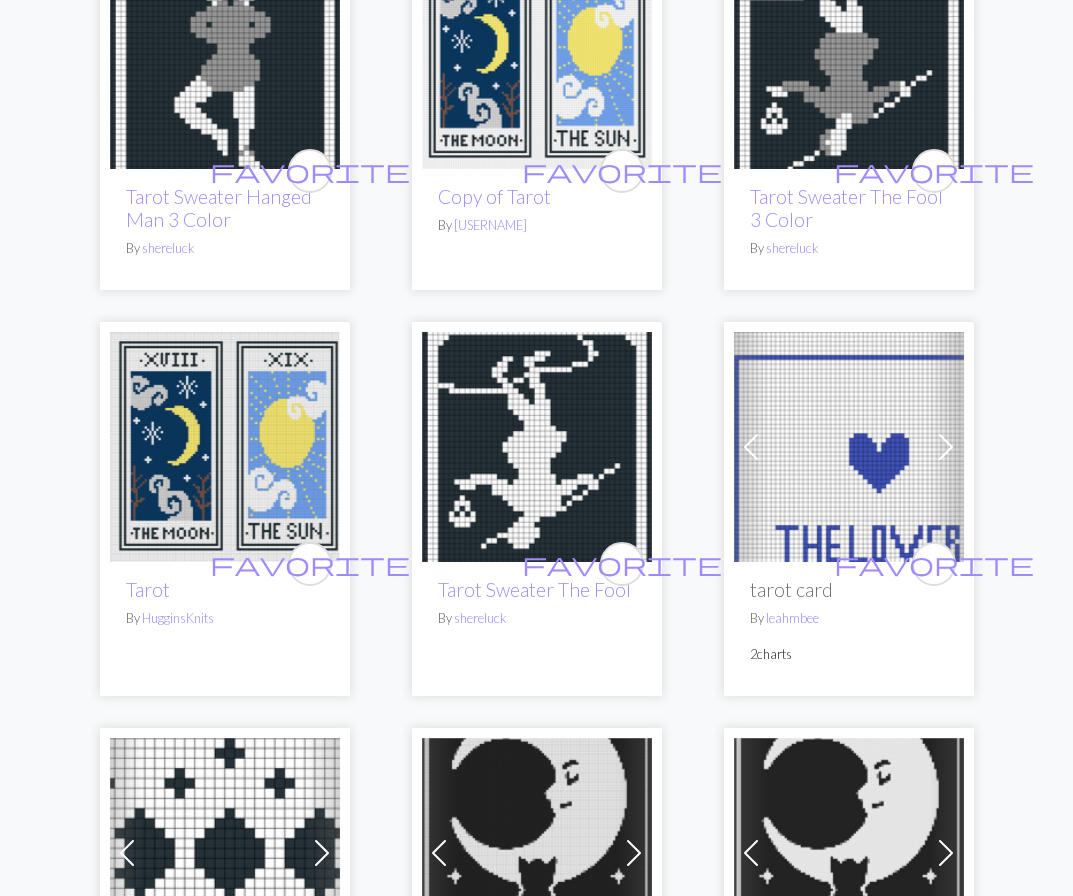 scroll, scrollTop: 1156, scrollLeft: 0, axis: vertical 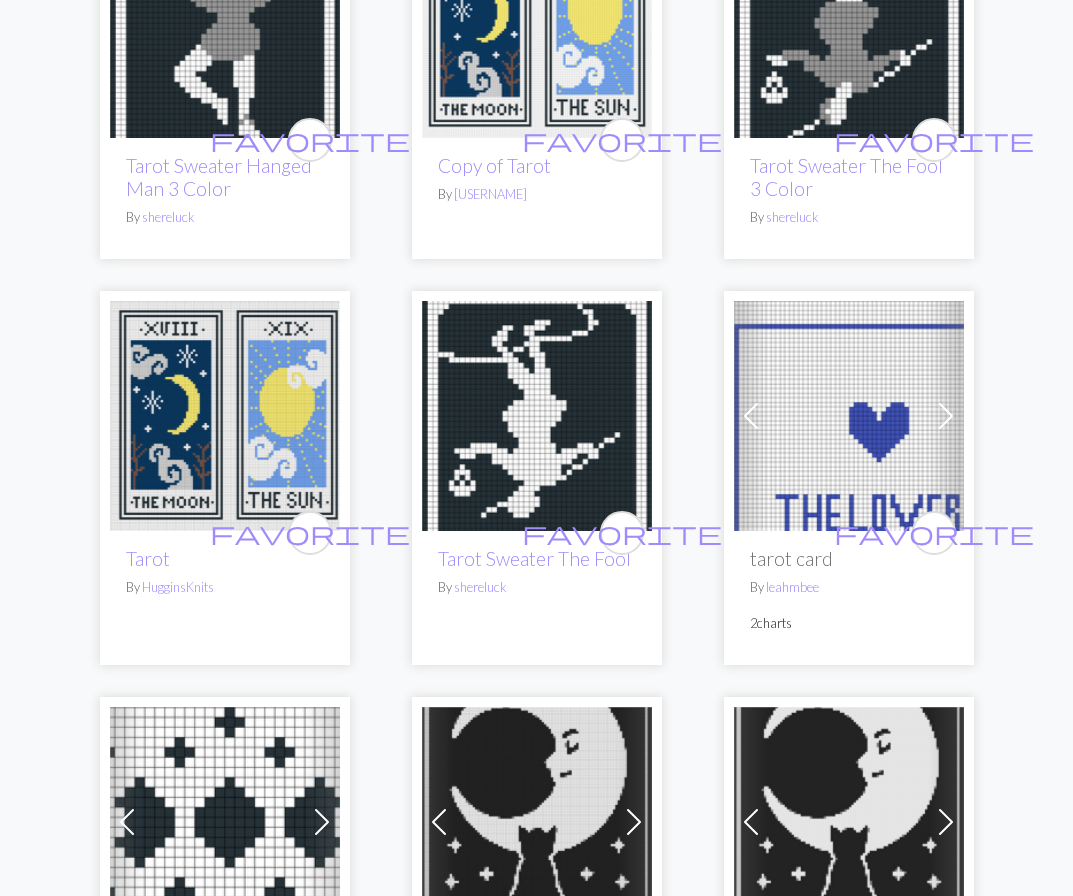 click at bounding box center (225, 416) 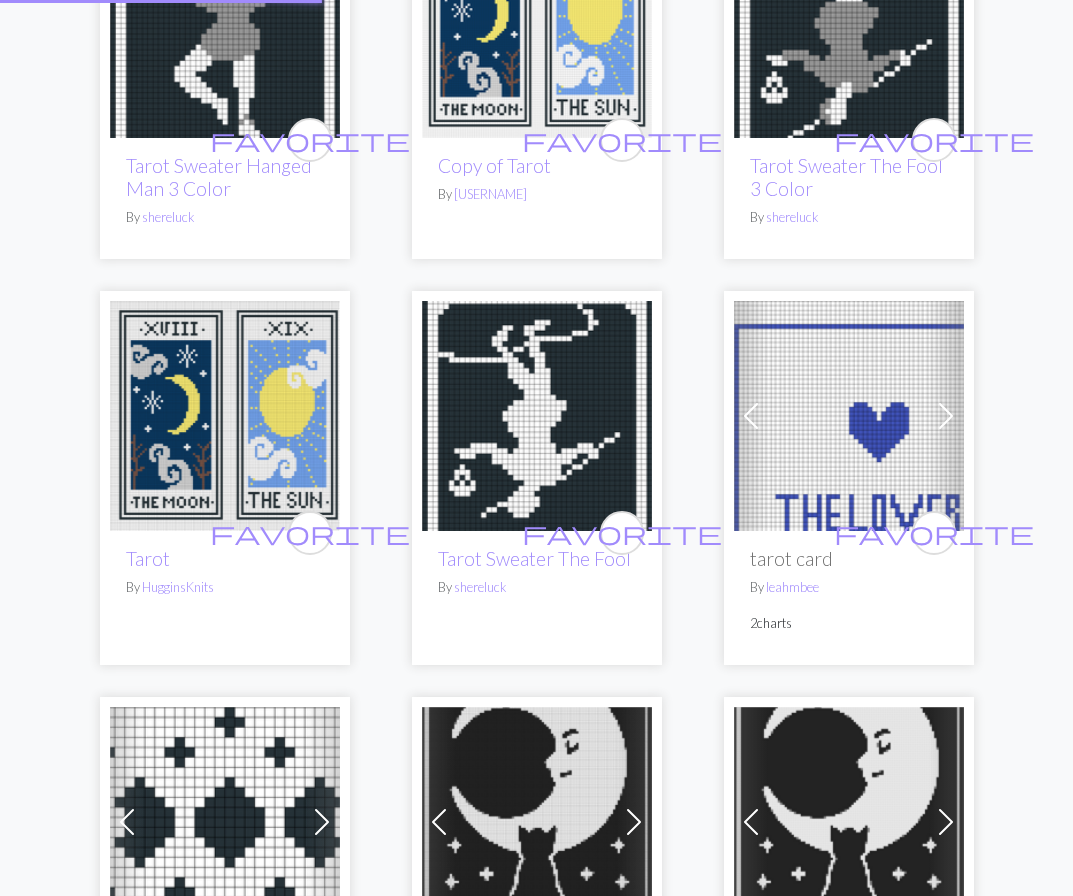 scroll, scrollTop: 0, scrollLeft: 0, axis: both 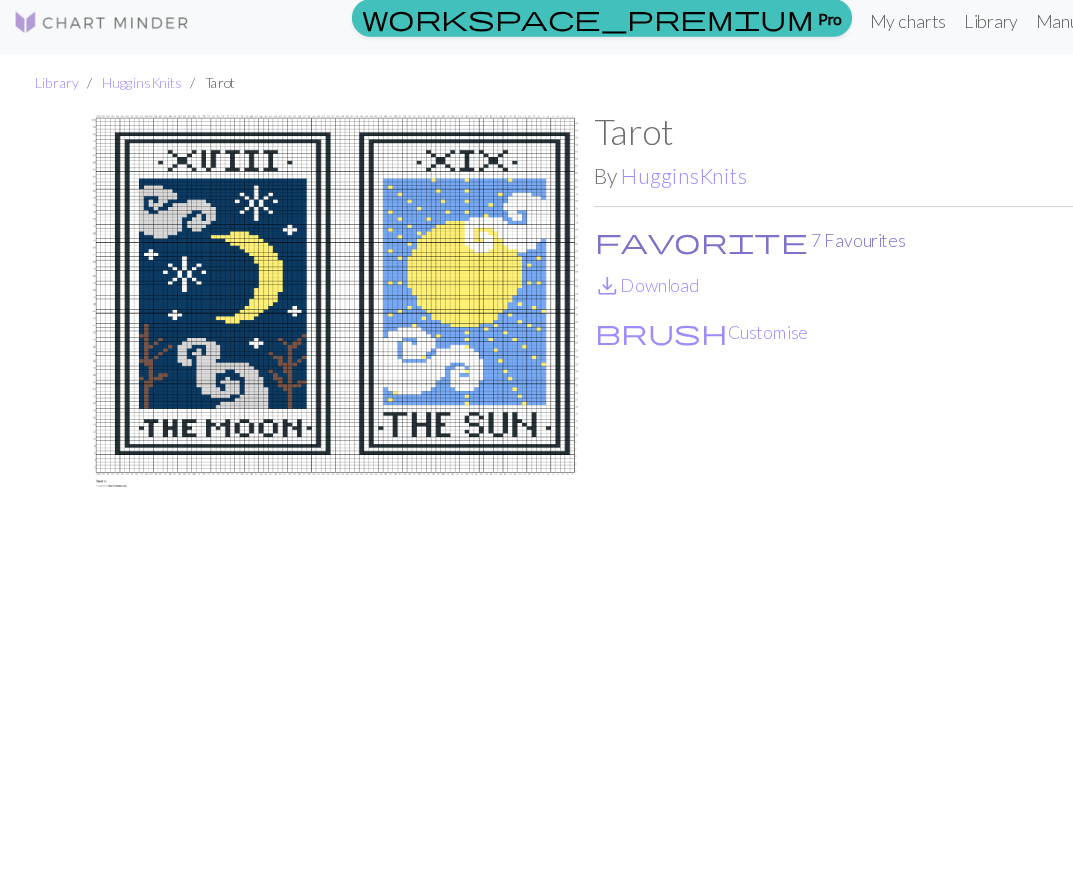 click on "favorite" at bounding box center [634, 228] 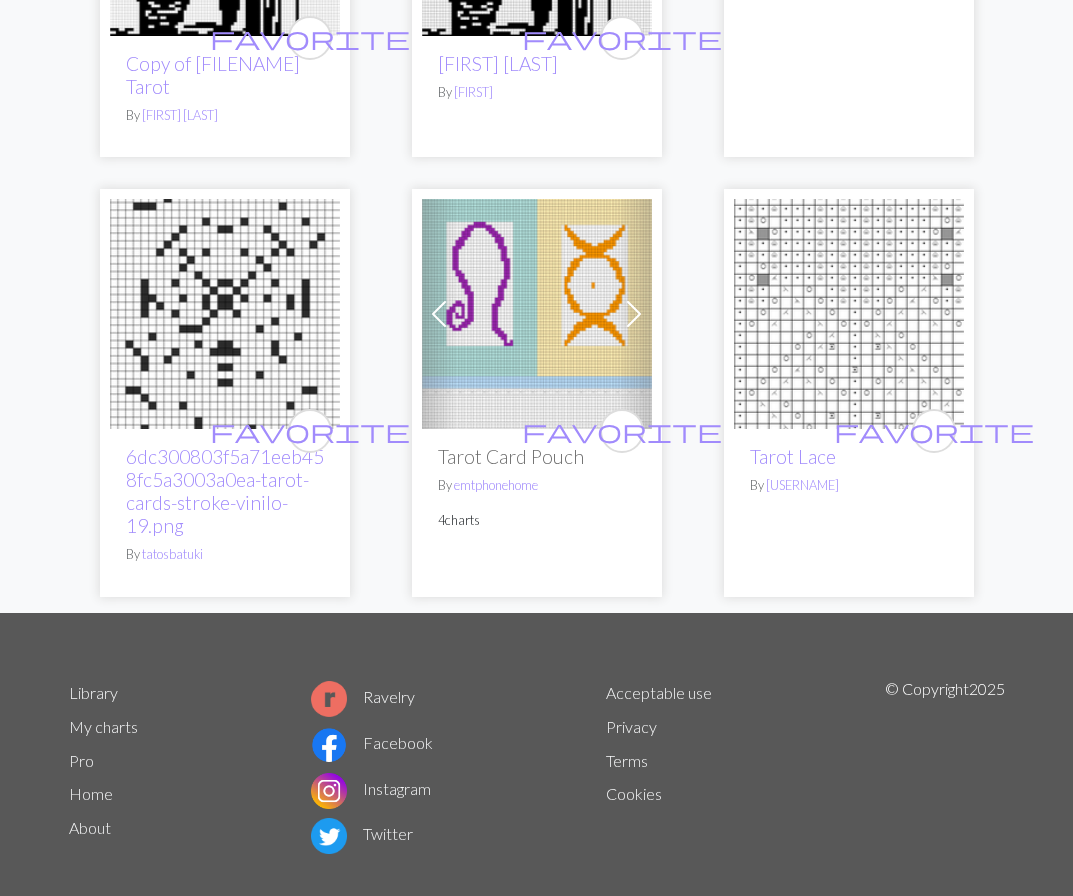 scroll, scrollTop: 3426, scrollLeft: 0, axis: vertical 